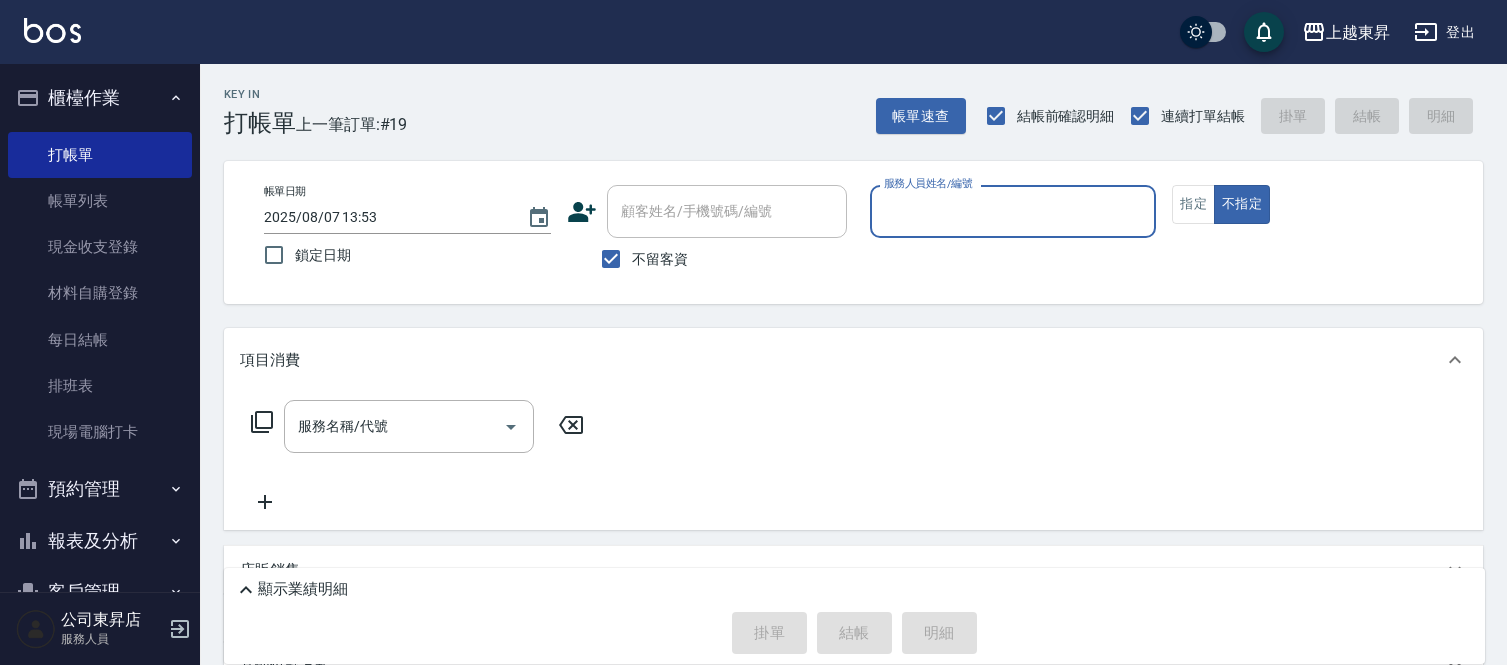 scroll, scrollTop: 0, scrollLeft: 0, axis: both 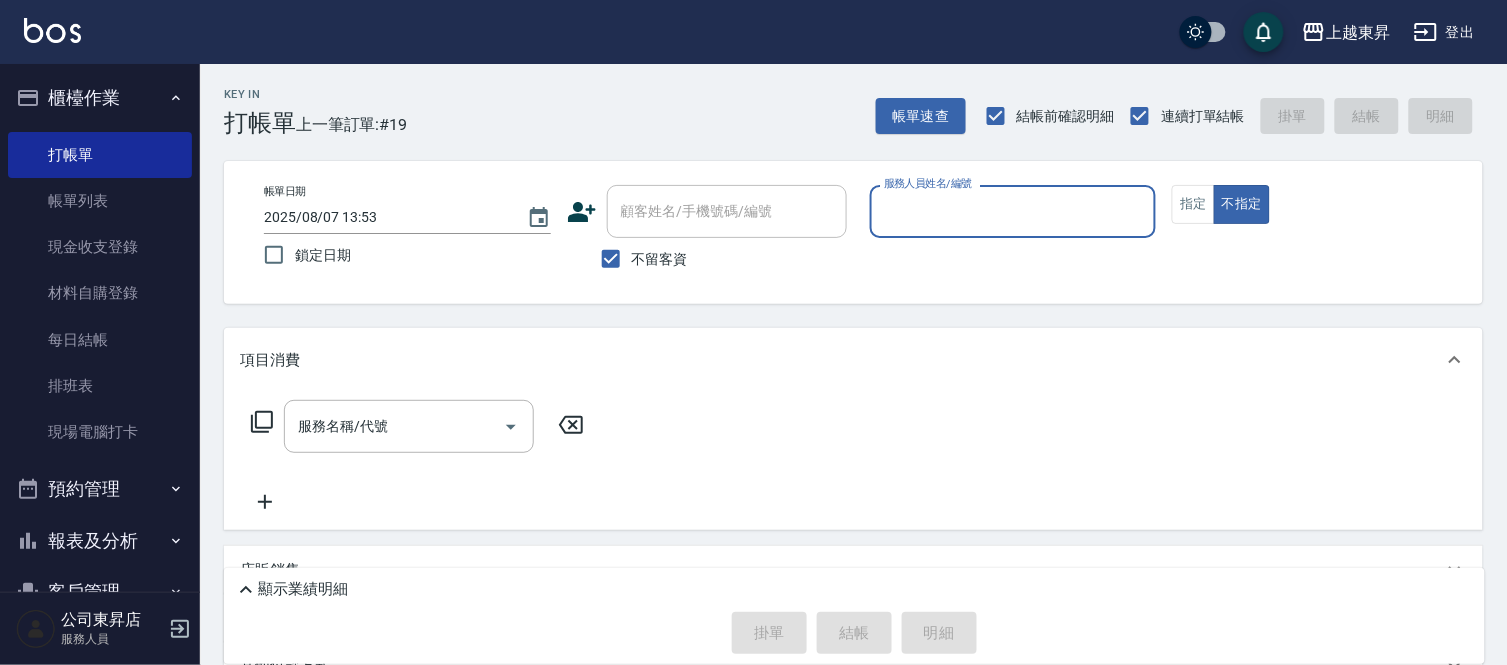 click on "服務人員姓名/編號" at bounding box center [1013, 211] 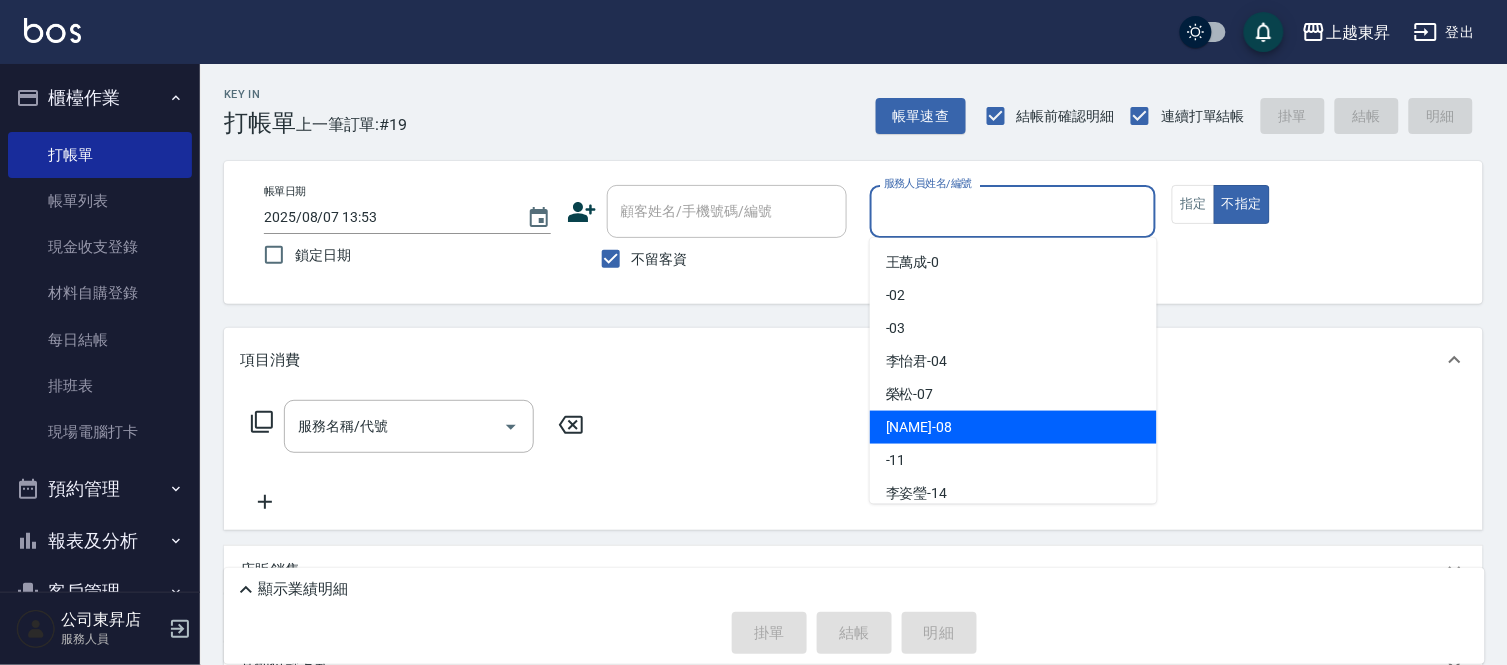 click on "江世玉 -08" at bounding box center (919, 427) 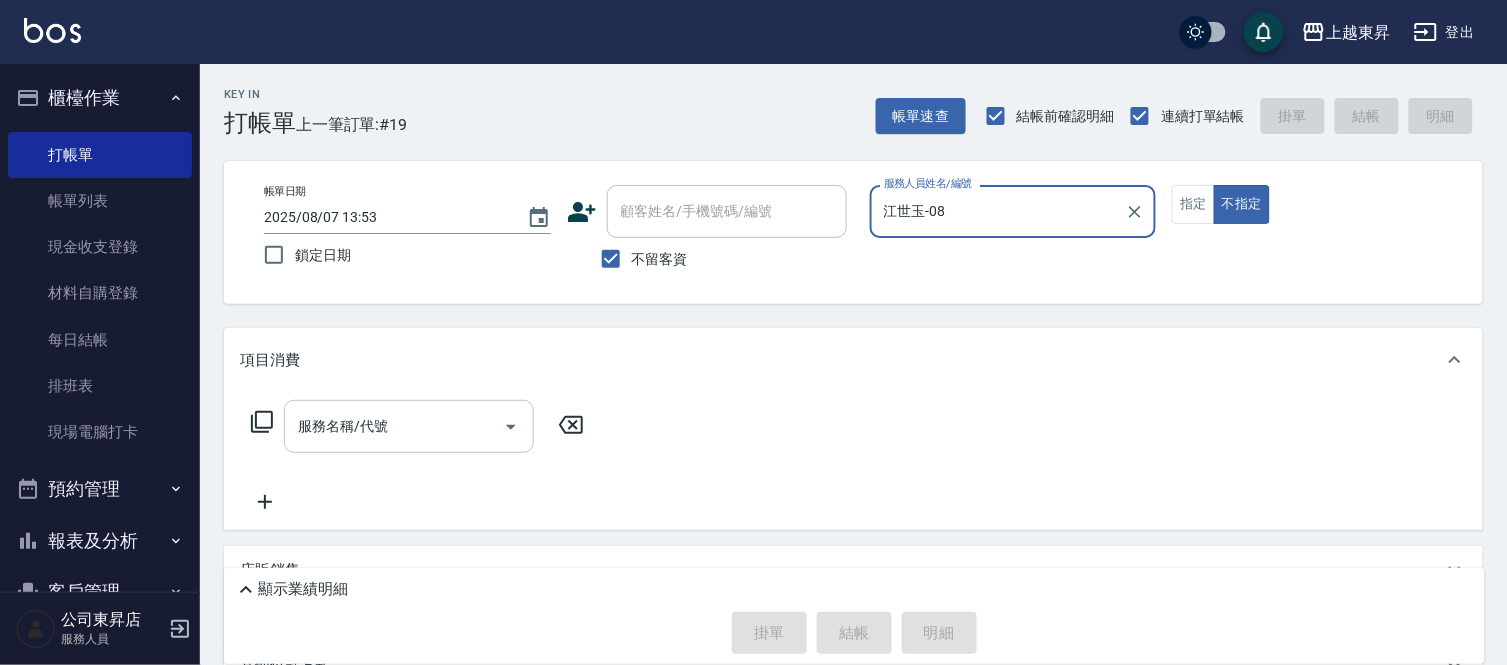 click on "服務名稱/代號" at bounding box center (394, 426) 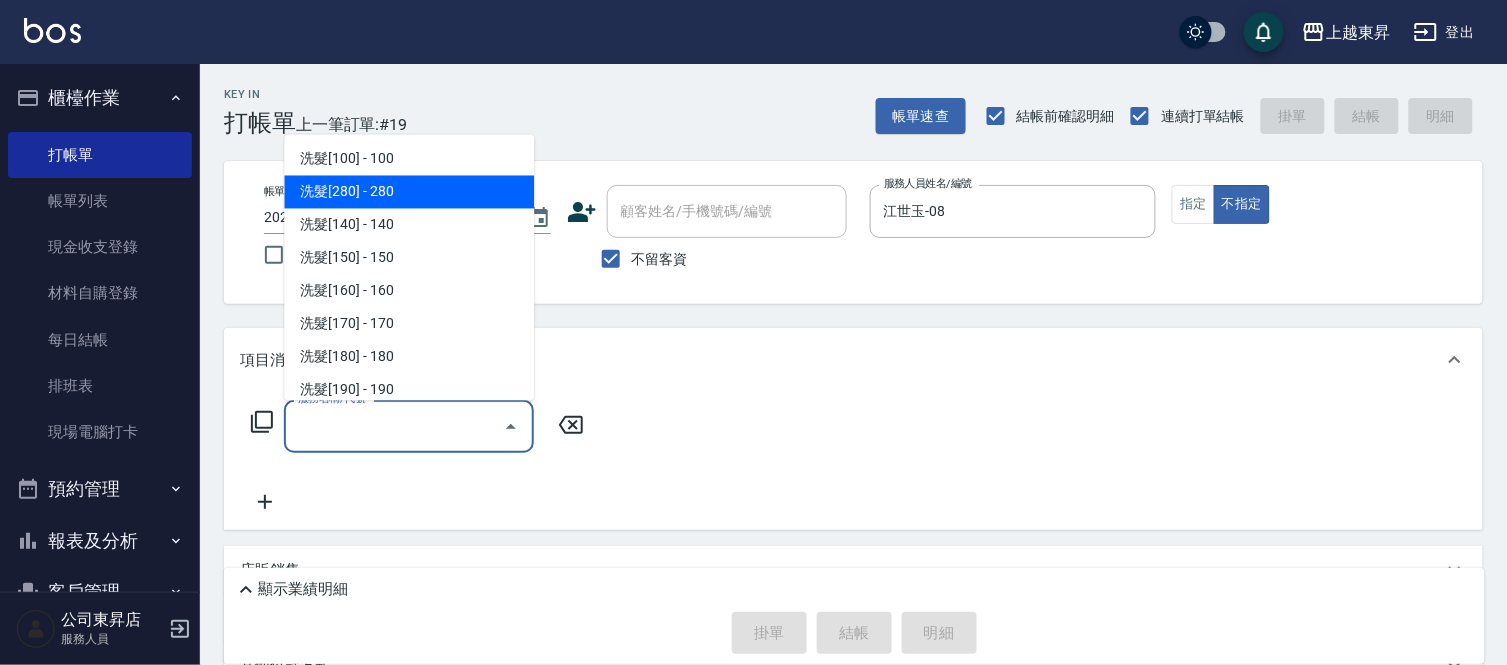 click on "洗髮[280] - 280" at bounding box center [409, 192] 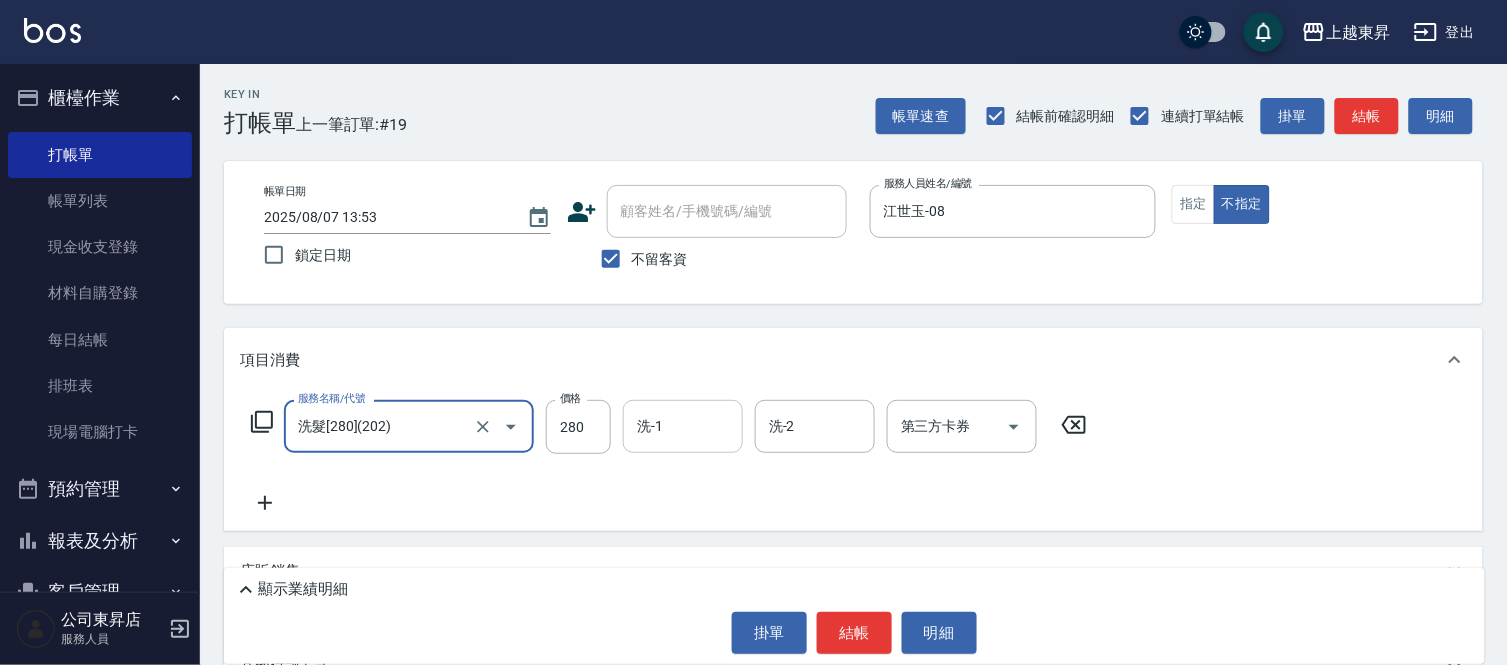 click on "洗-1" at bounding box center [683, 426] 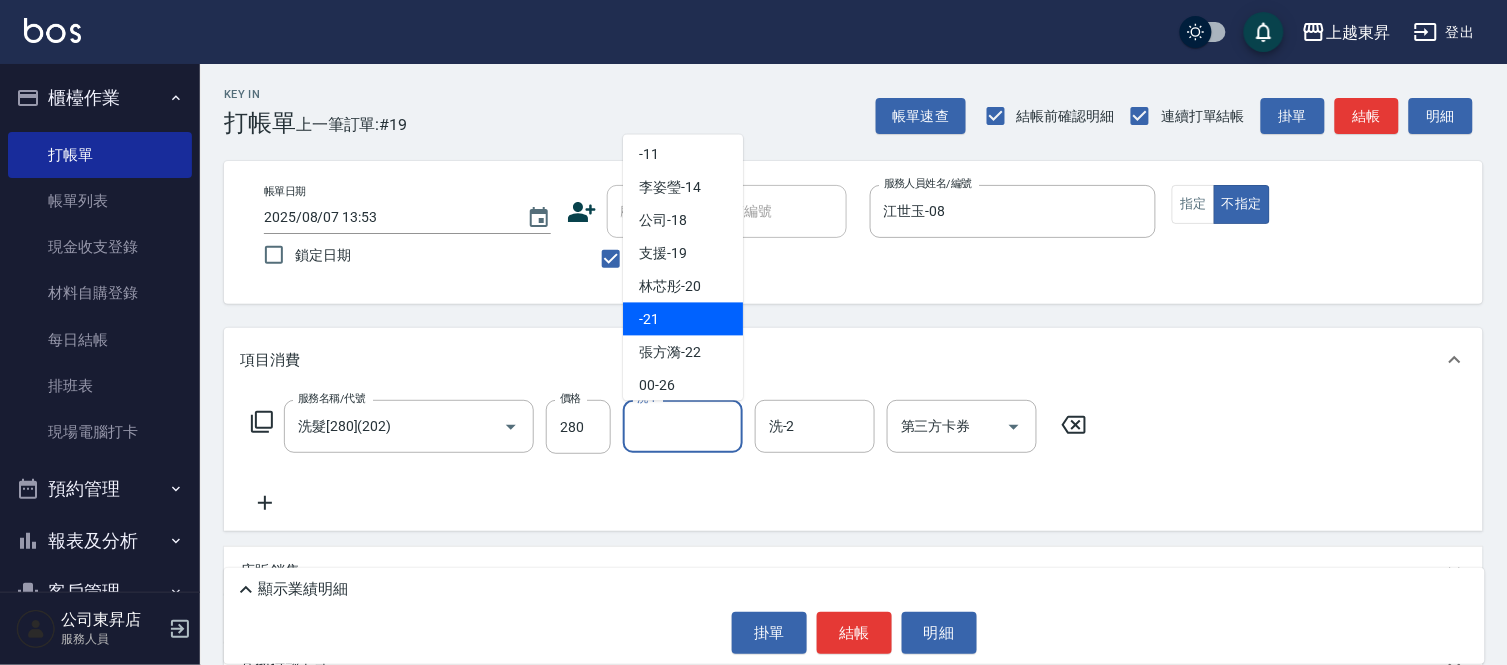 scroll, scrollTop: 222, scrollLeft: 0, axis: vertical 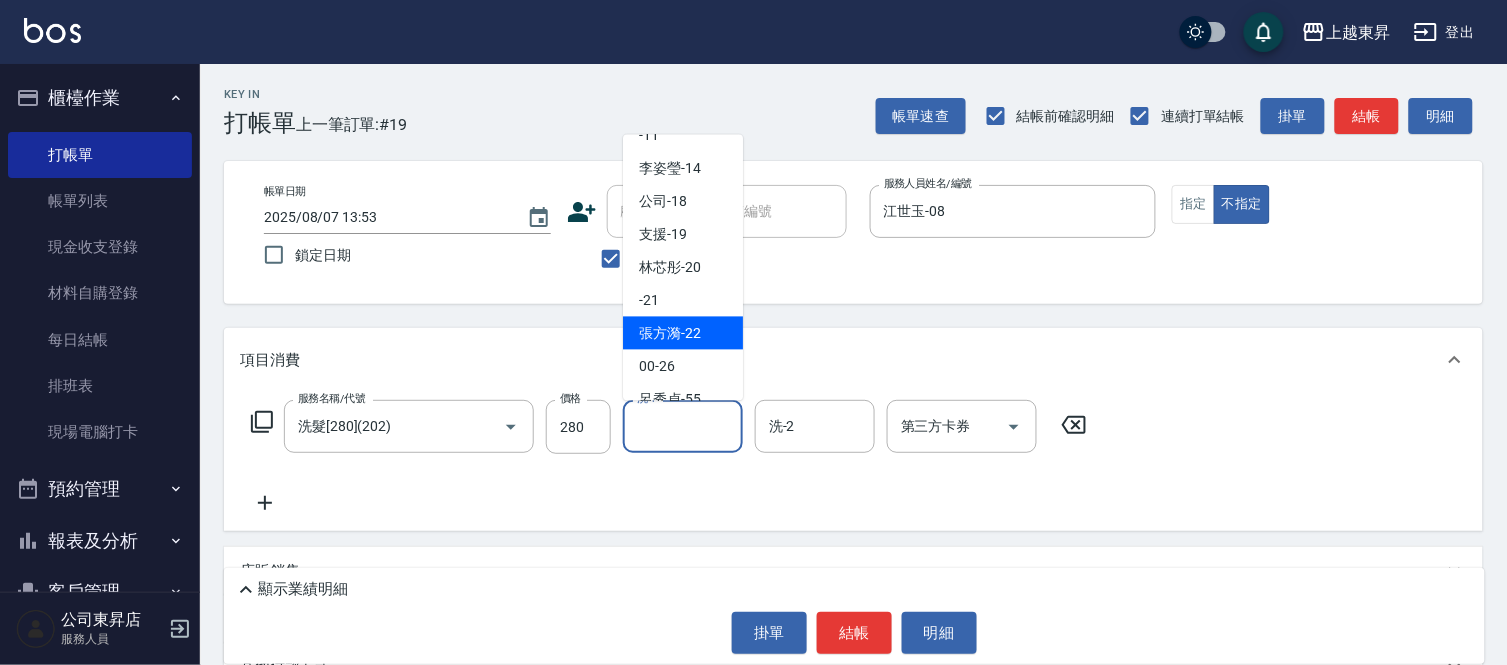 click on "[NAME] -22" at bounding box center [670, 333] 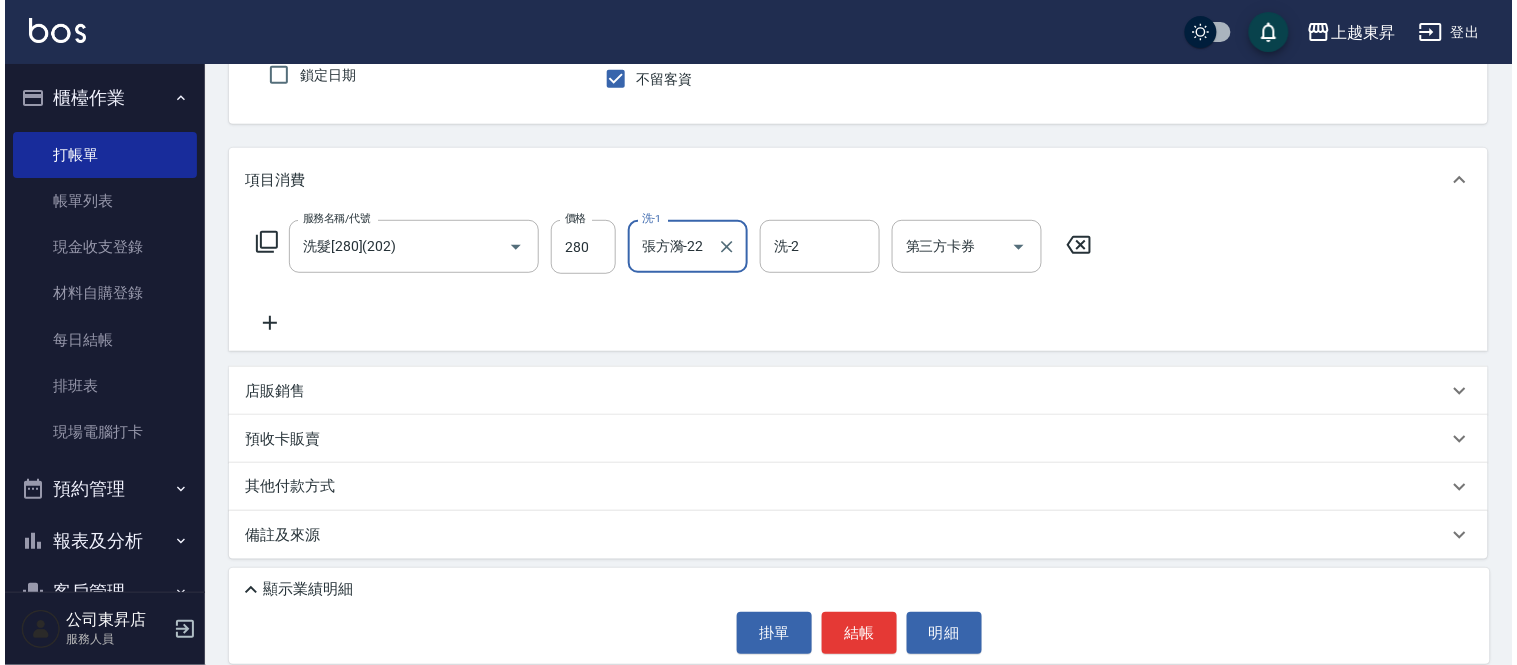 scroll, scrollTop: 183, scrollLeft: 0, axis: vertical 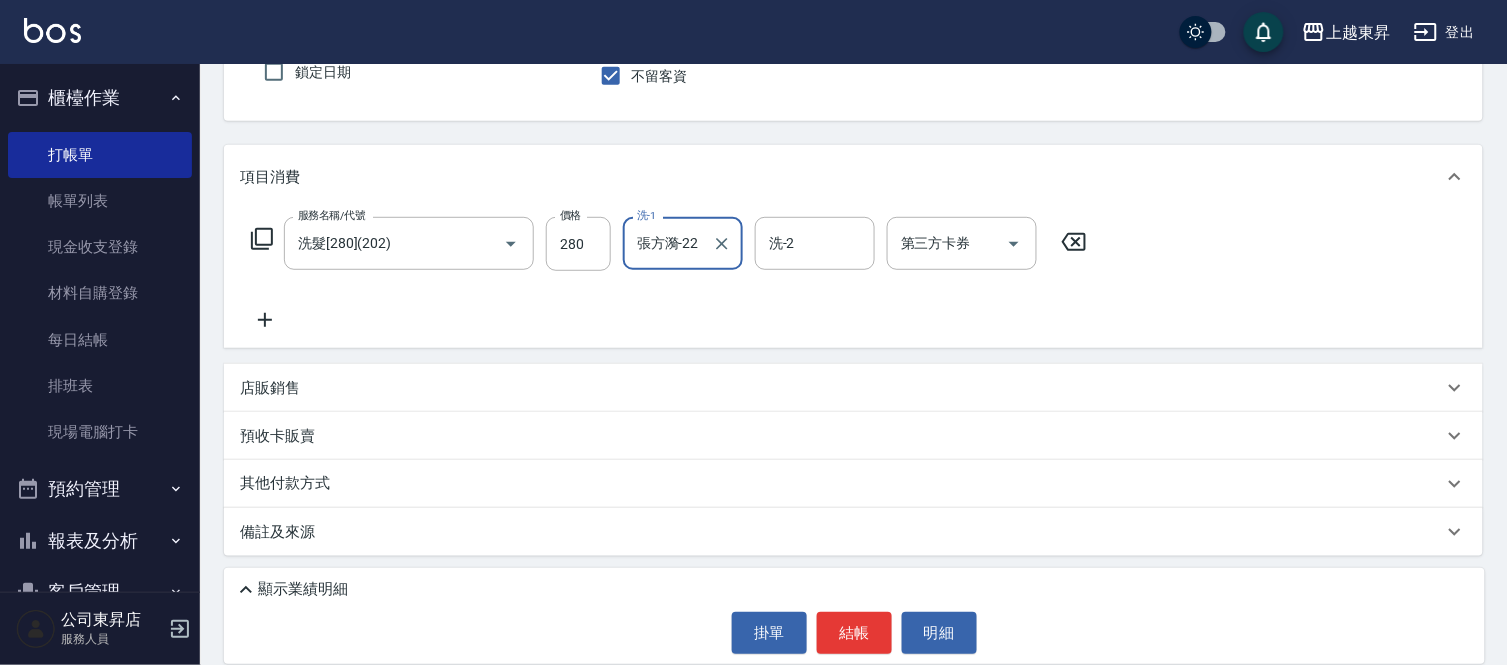 drag, startPoint x: 257, startPoint y: 306, endPoint x: 262, endPoint y: 321, distance: 15.811388 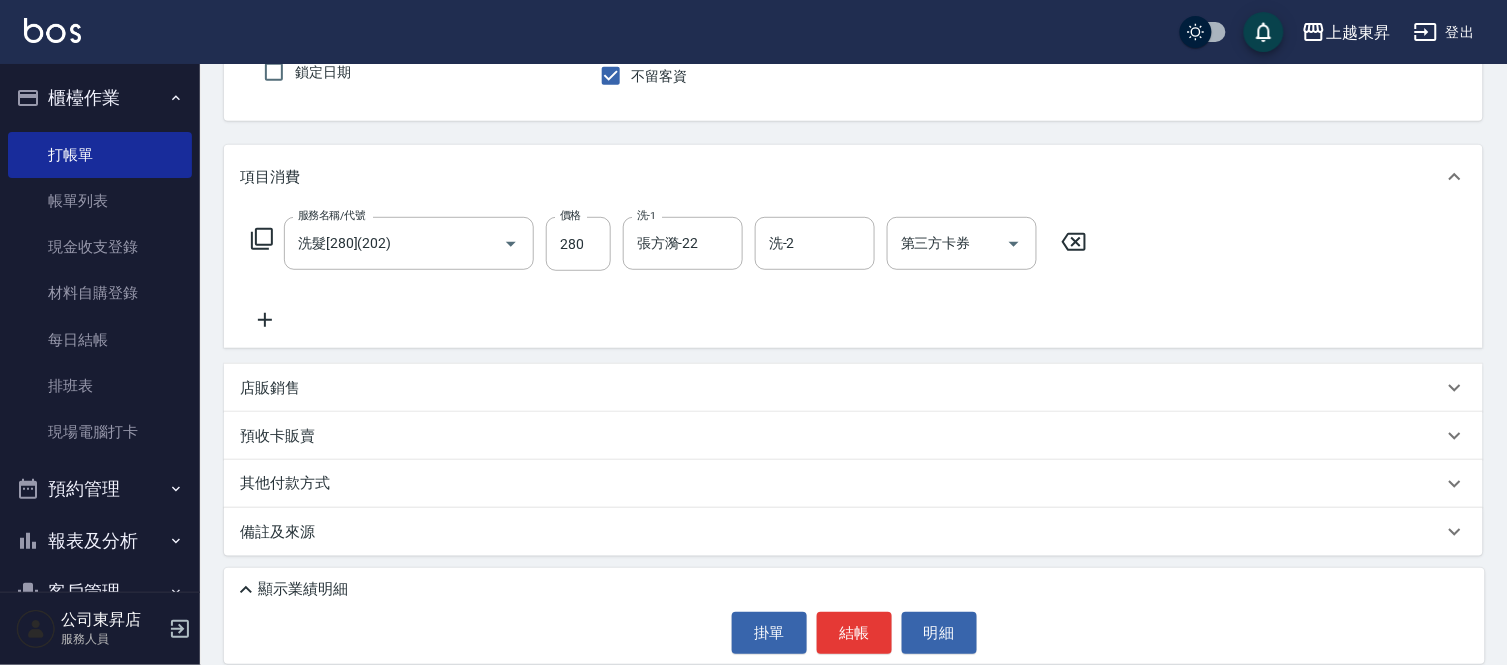 click 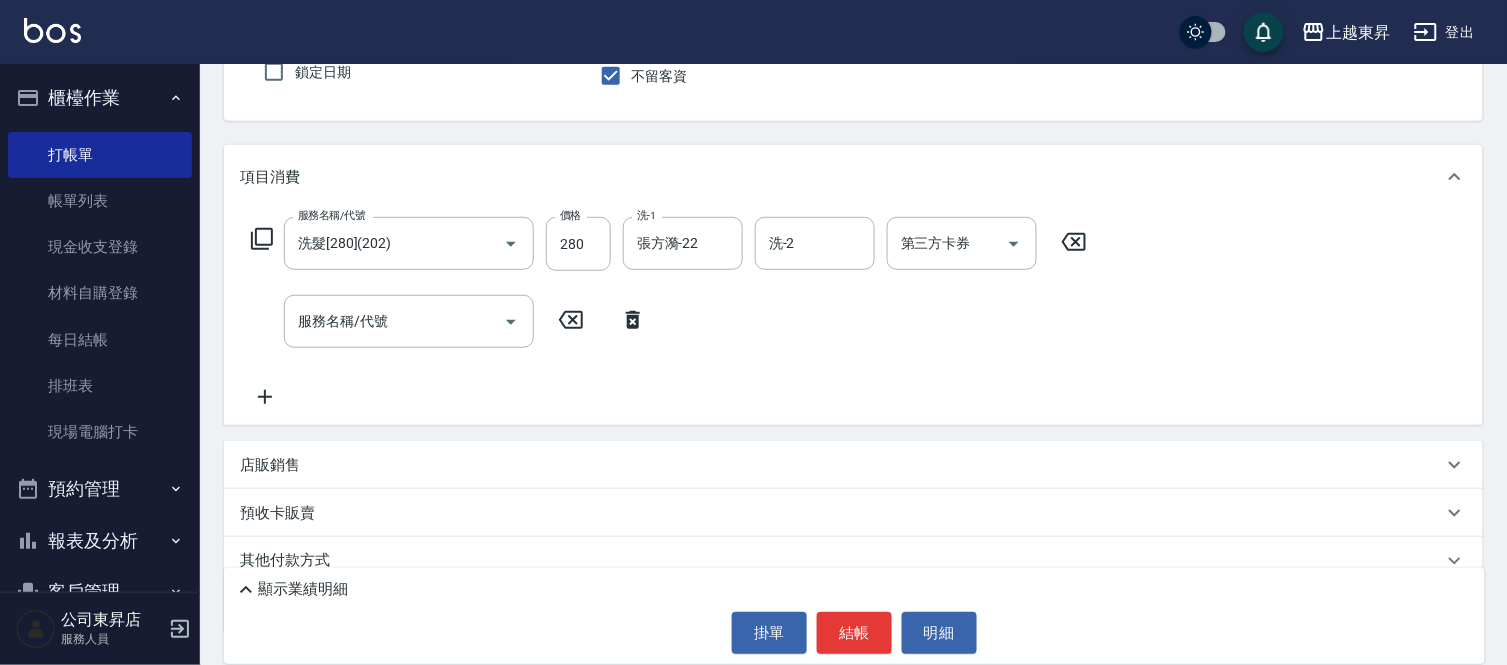 click 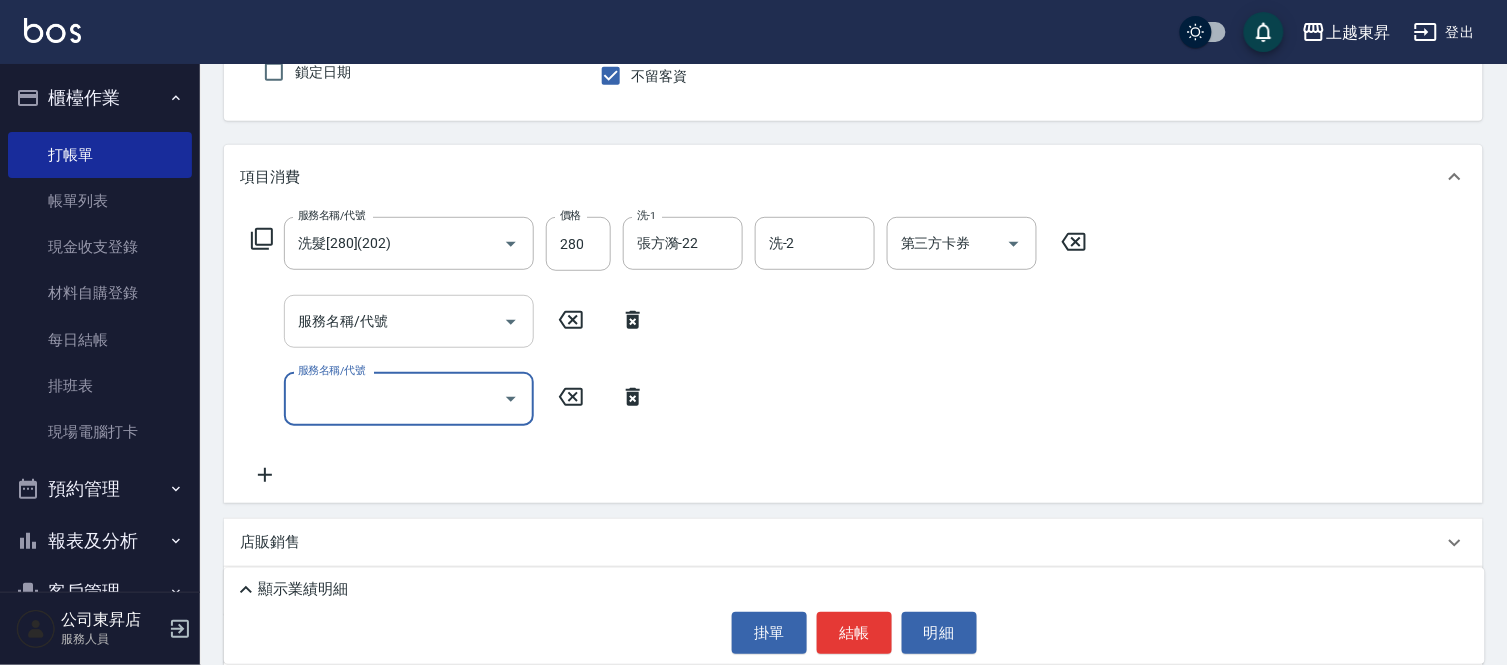 click on "服務名稱/代號" at bounding box center (394, 321) 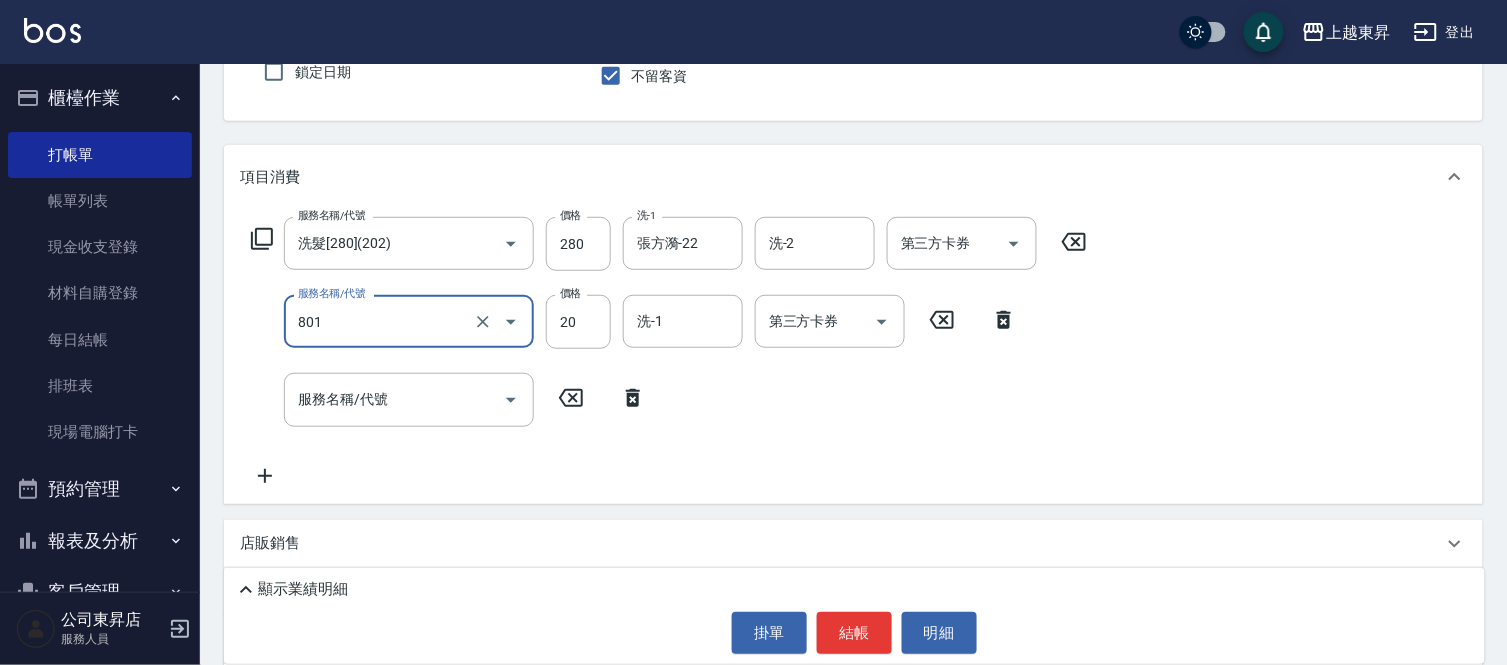 type on "潤絲(801)" 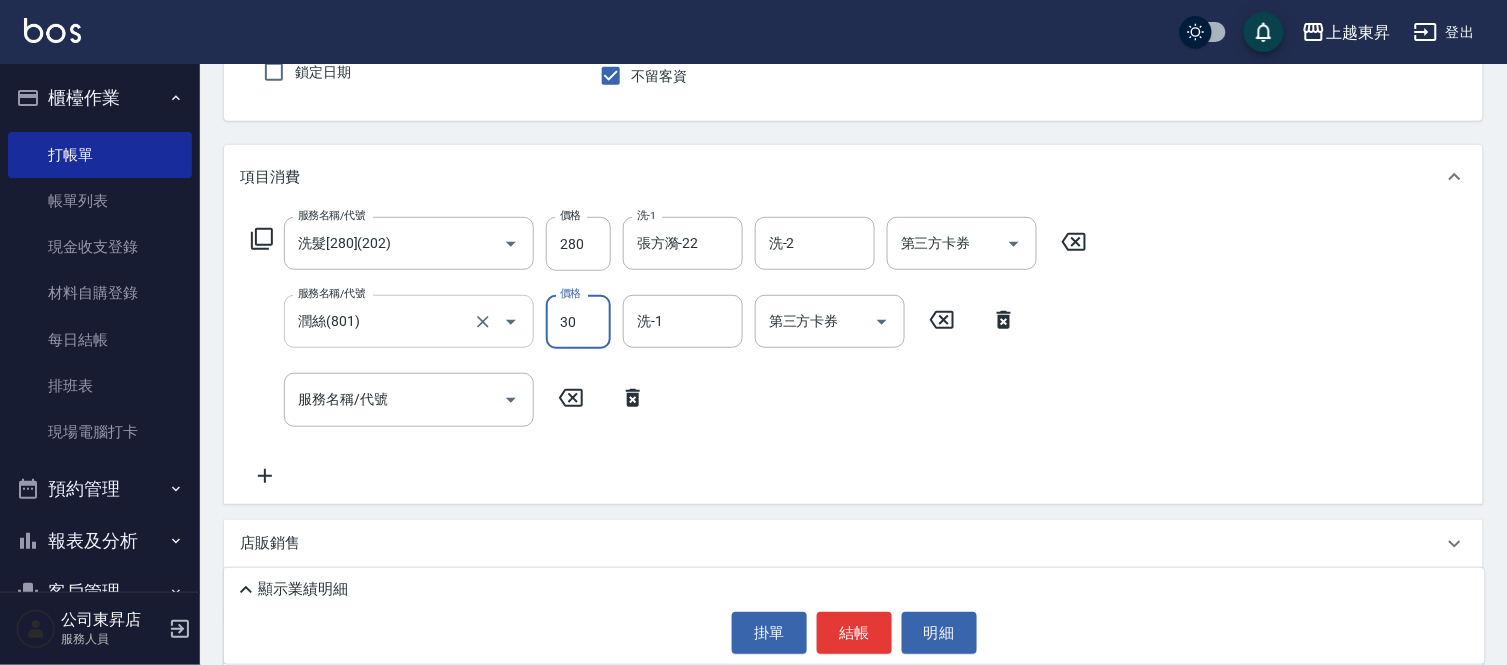 type on "30" 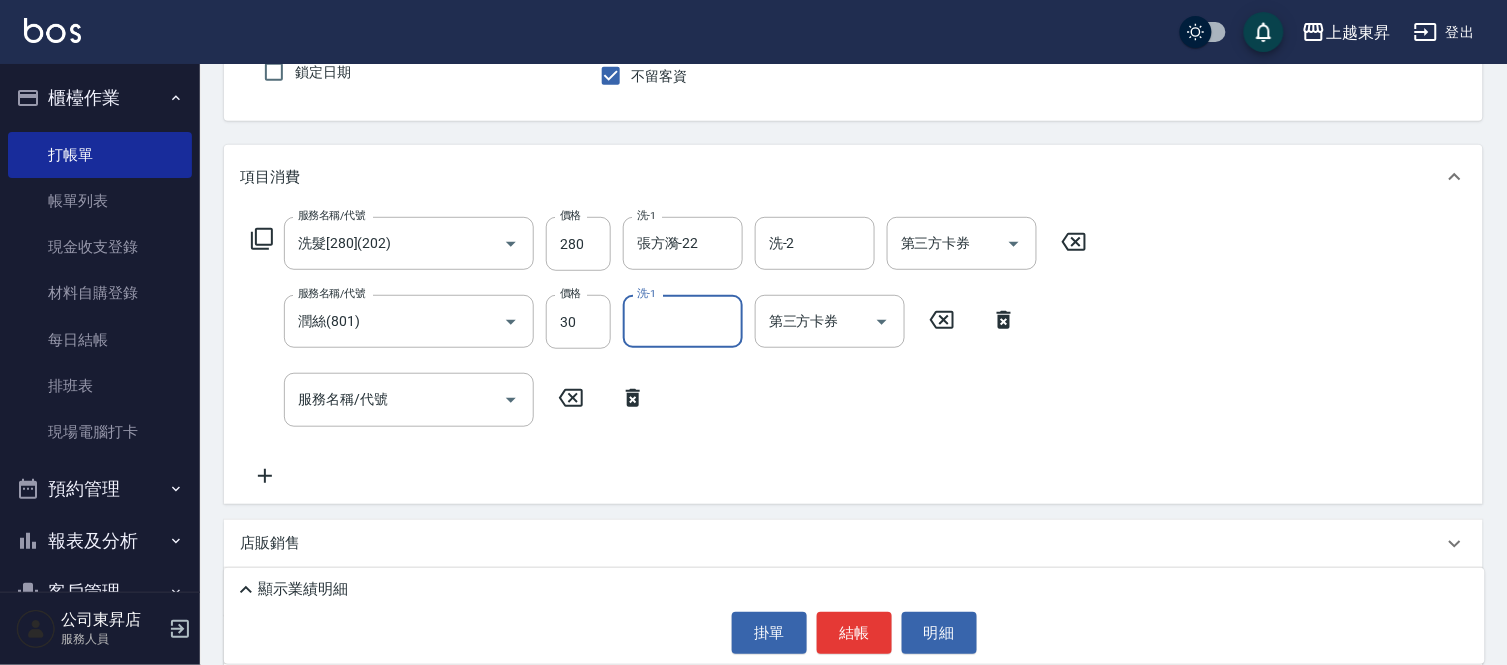 click on "洗-1" at bounding box center (683, 321) 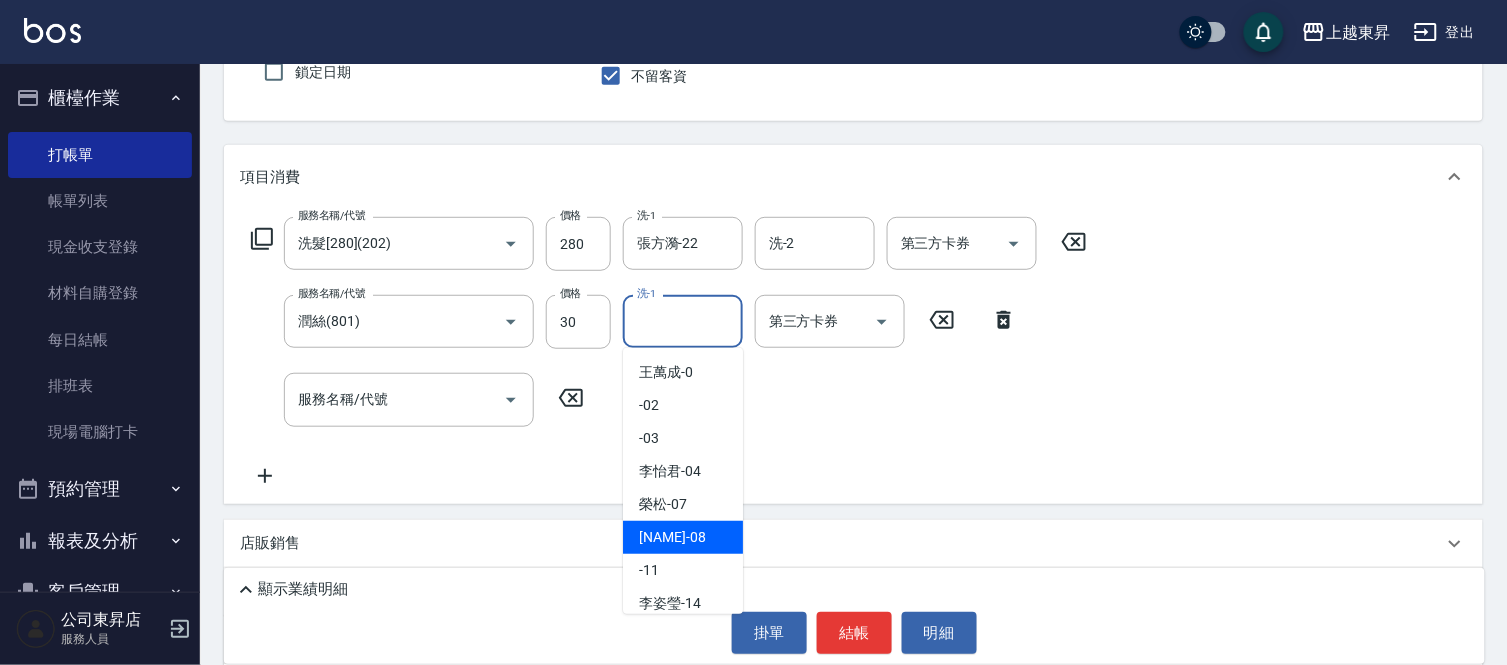 click on "江世玉 -08" at bounding box center [683, 537] 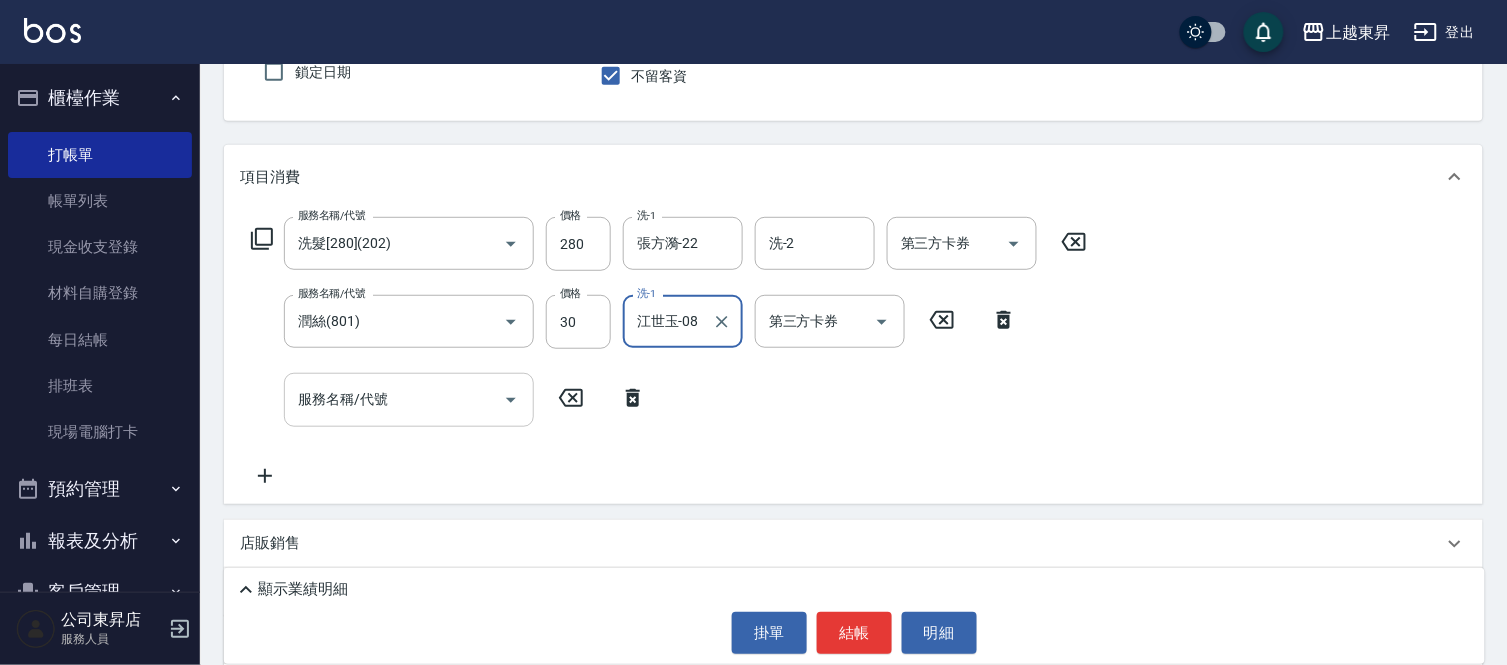 click on "服務名稱/代號" at bounding box center (394, 399) 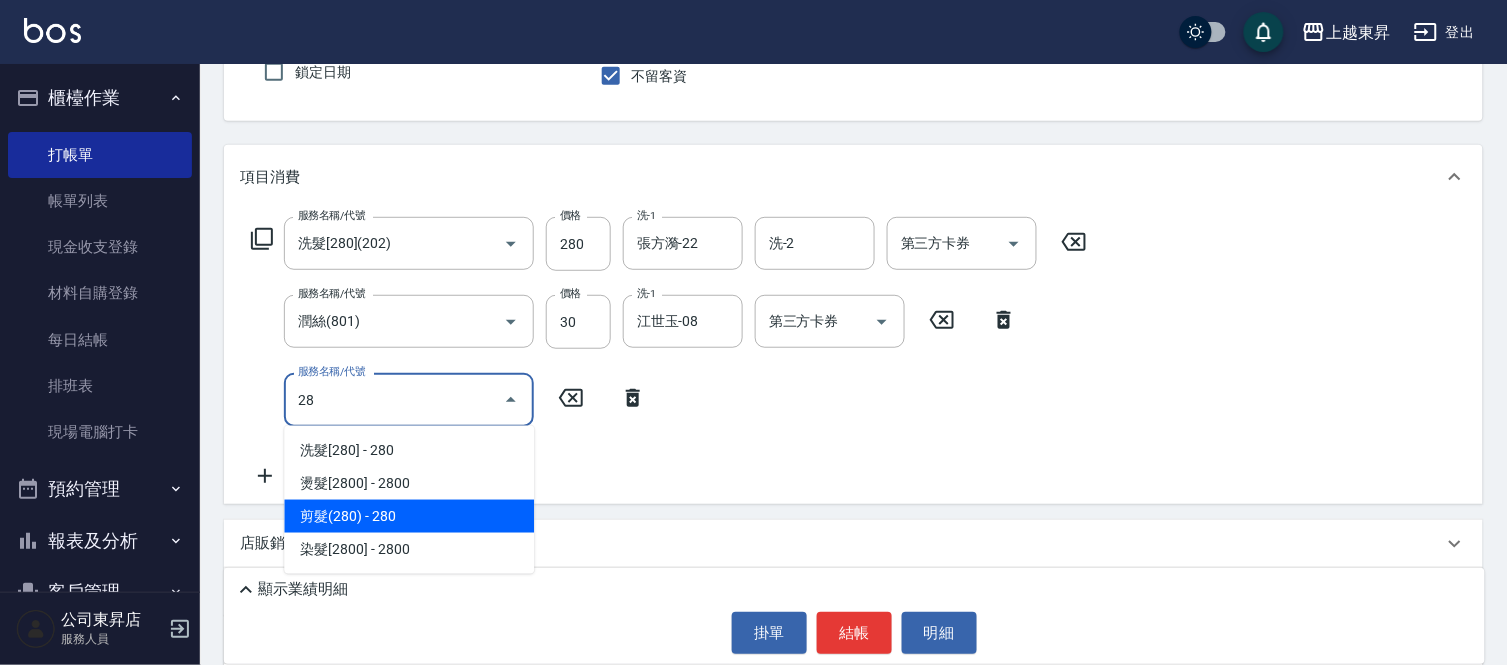 click on "剪髮(280) - 280" at bounding box center [409, 516] 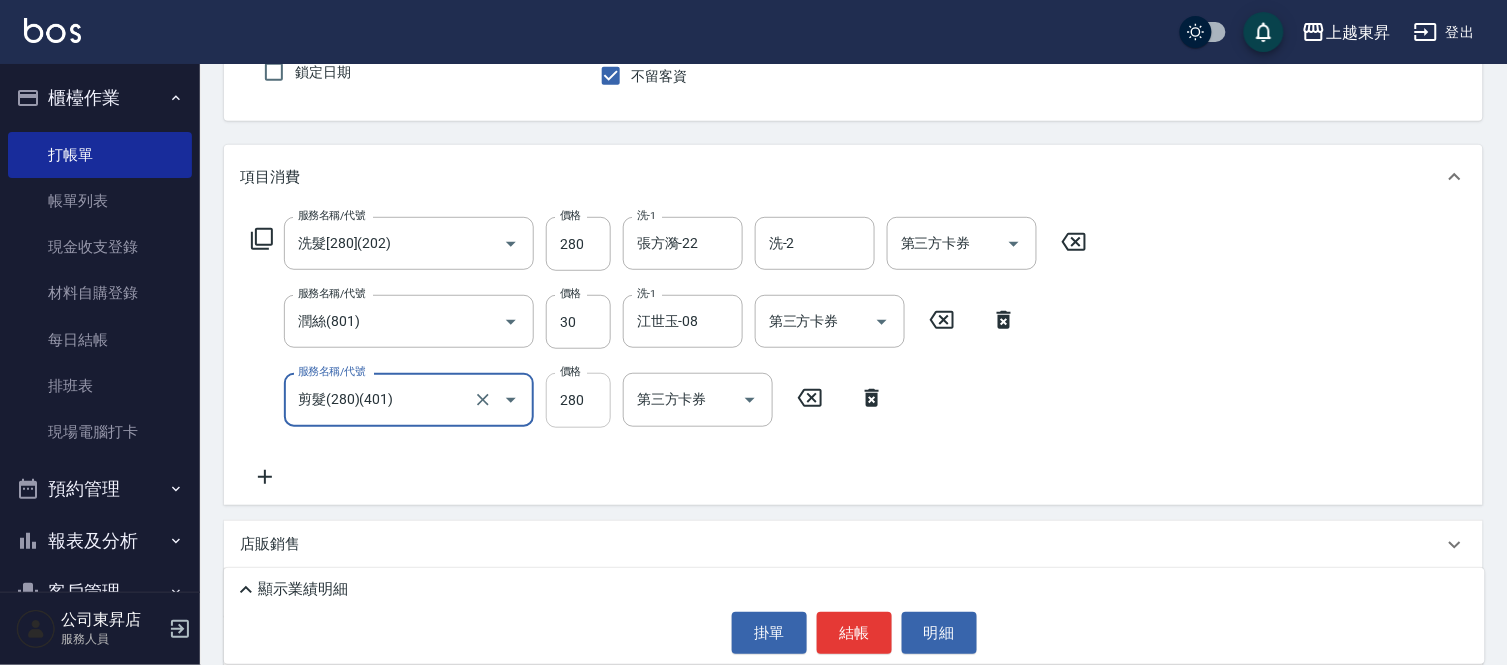 type on "剪髮(280)(401)" 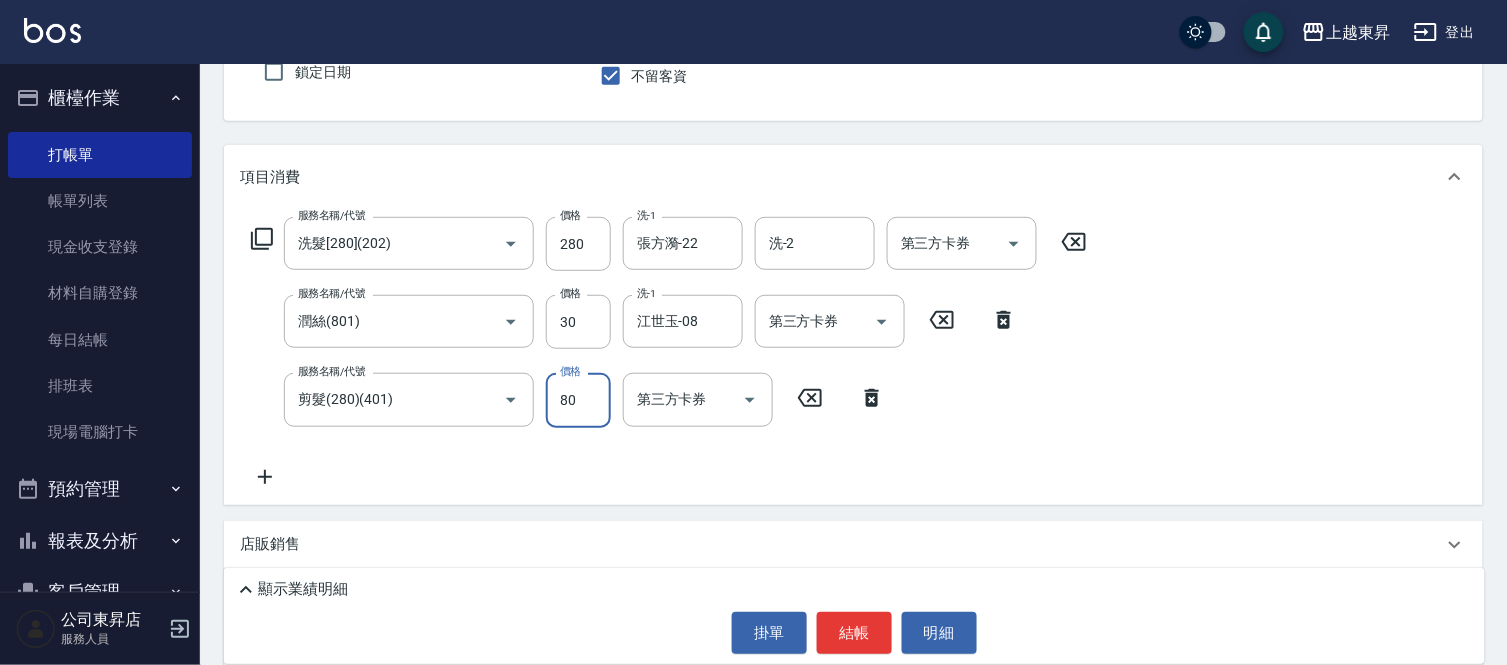 type on "80" 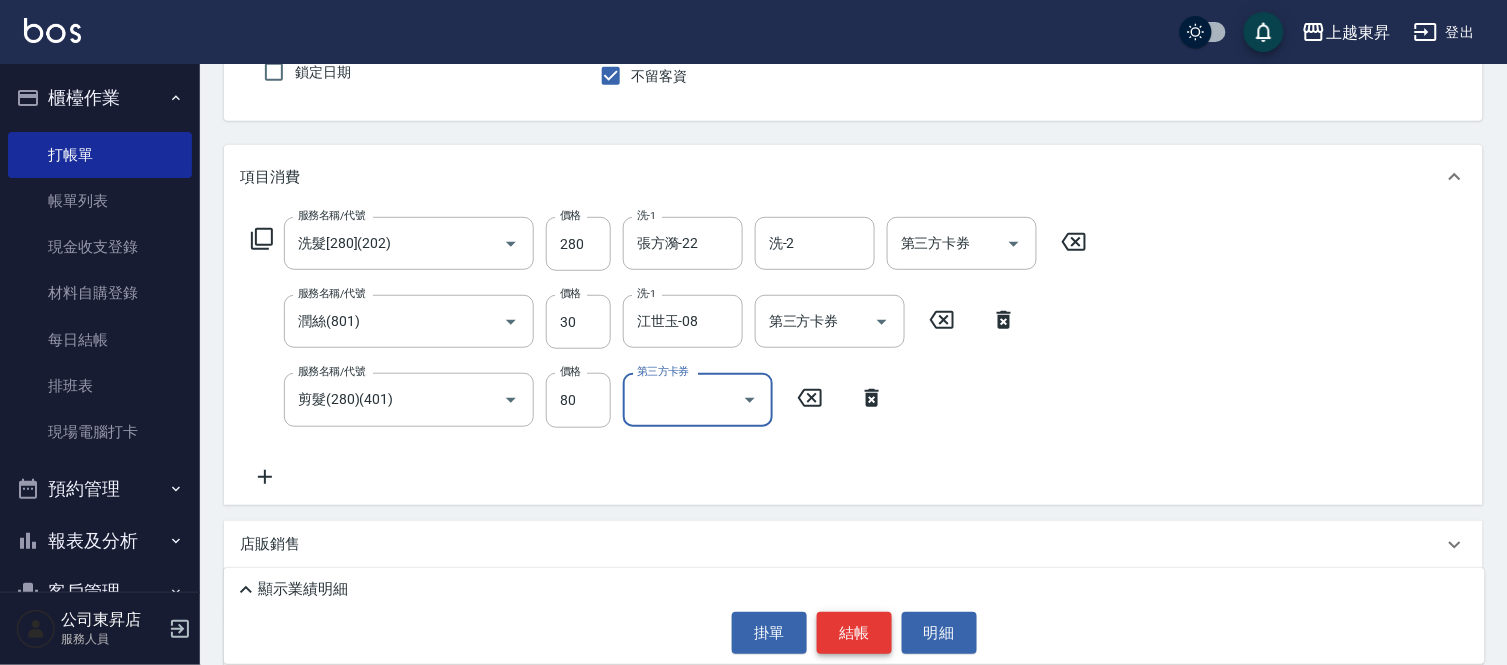 click on "結帳" at bounding box center (854, 633) 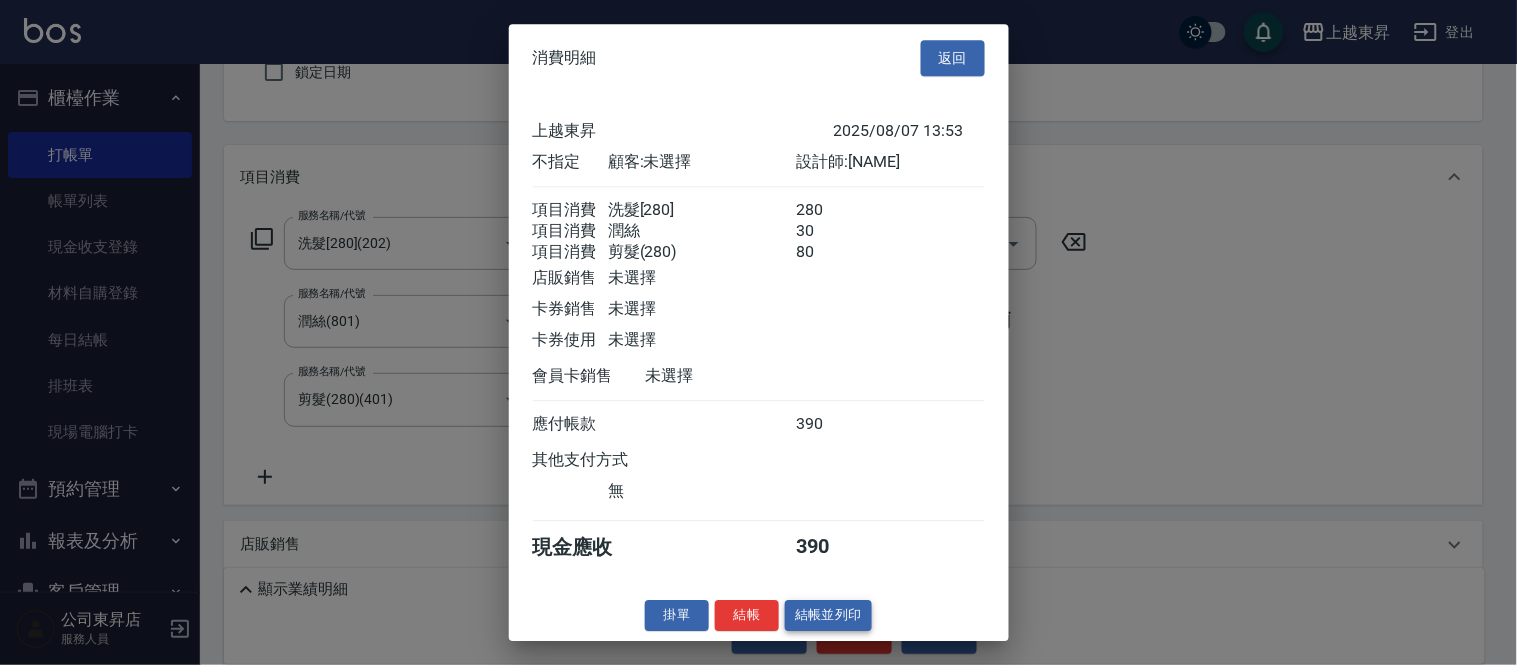 click on "結帳並列印" at bounding box center (828, 615) 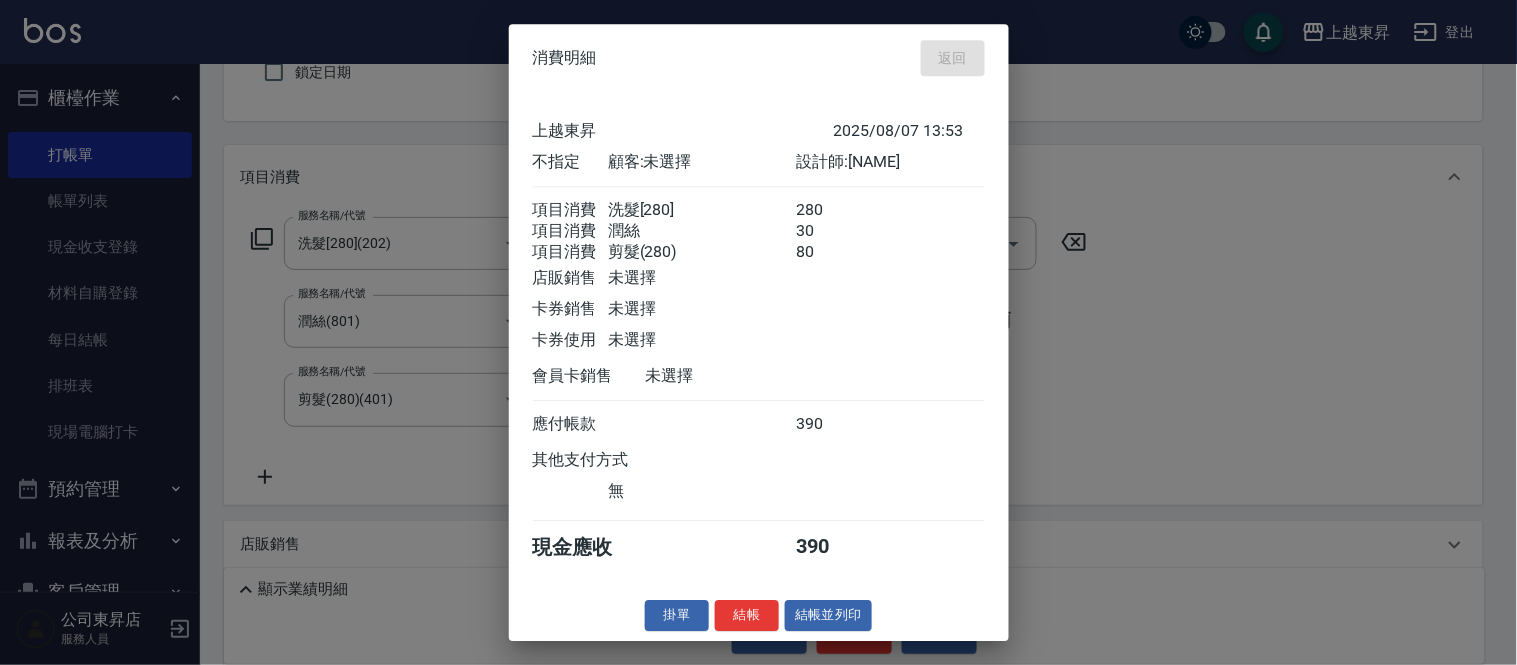 type on "2025/08/07 15:00" 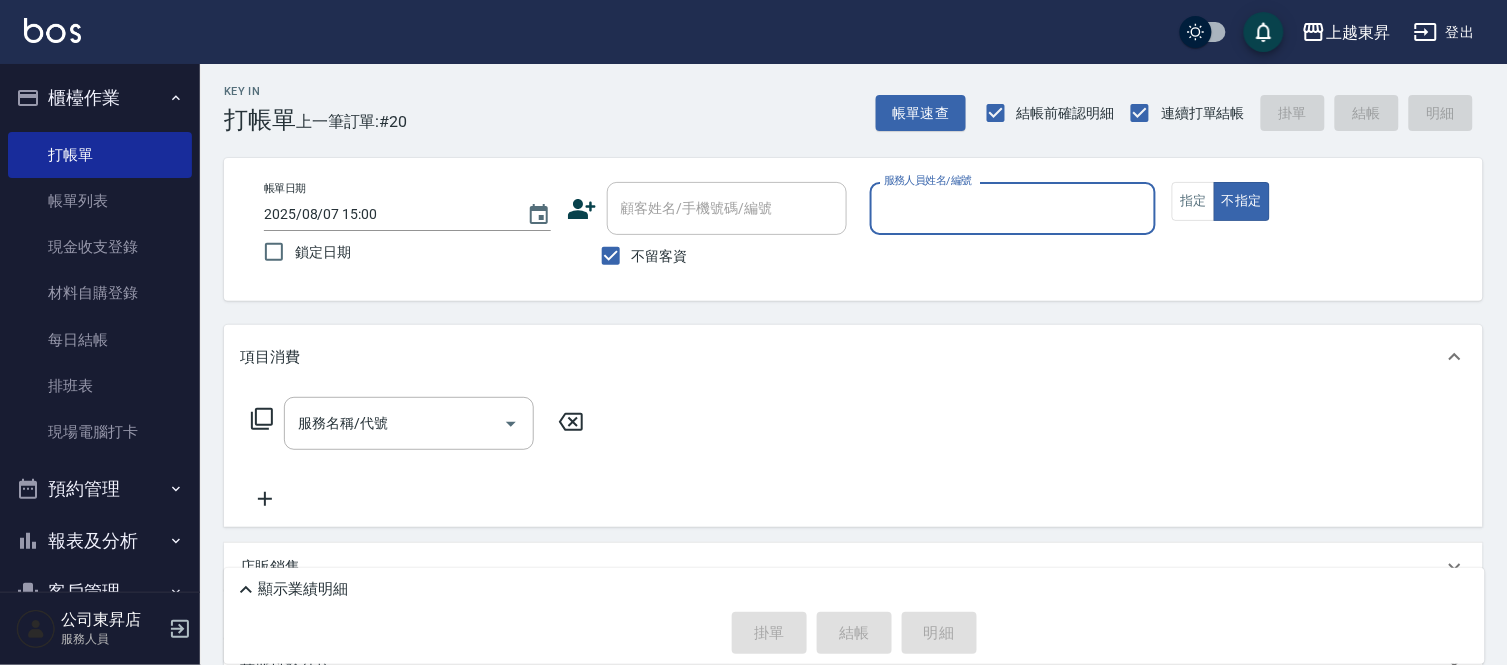 scroll, scrollTop: 0, scrollLeft: 0, axis: both 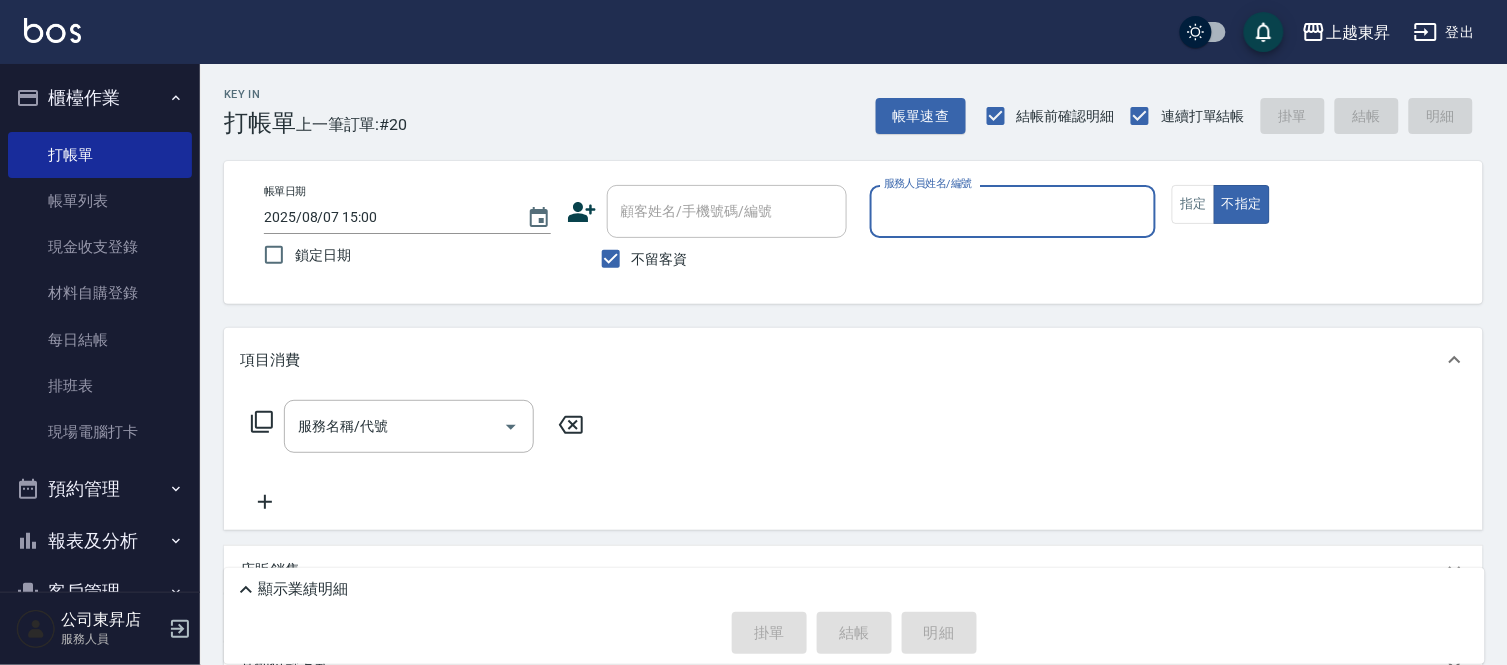 click on "不留客資" at bounding box center [660, 259] 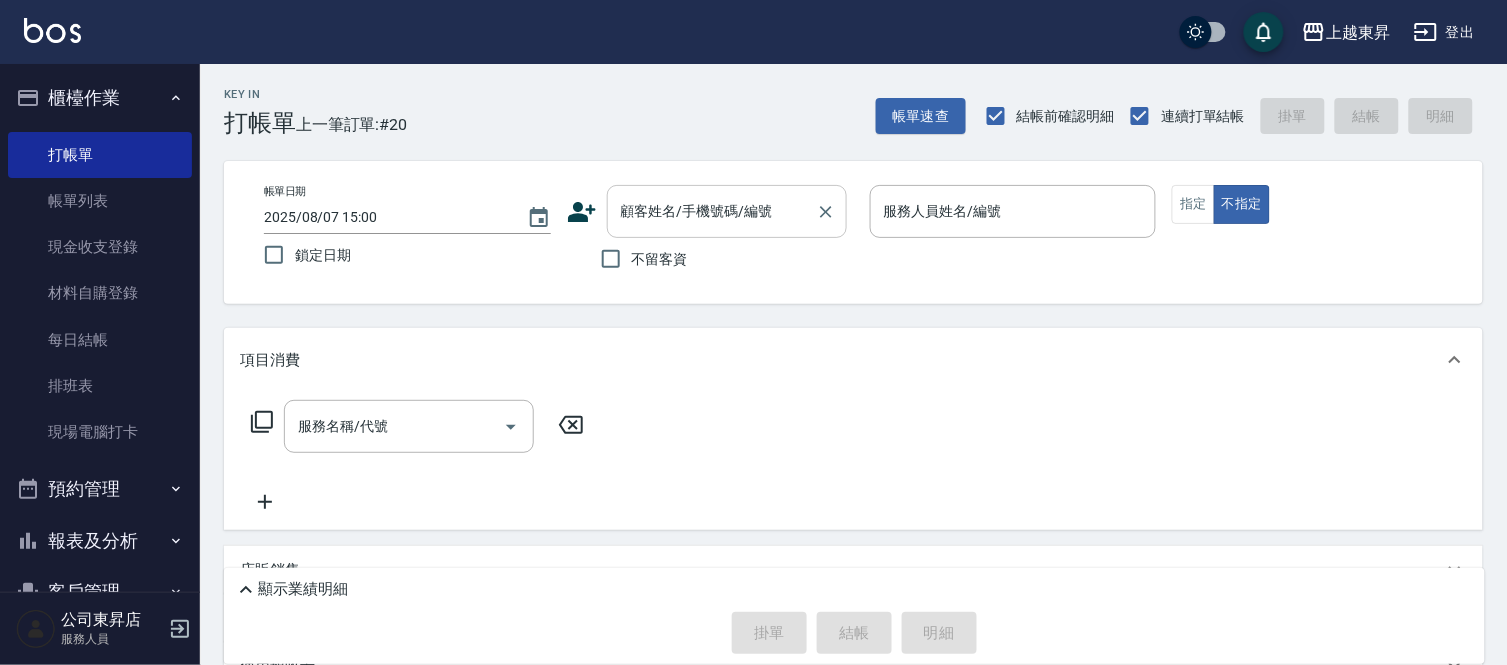 click on "顧客姓名/手機號碼/編號" at bounding box center [712, 211] 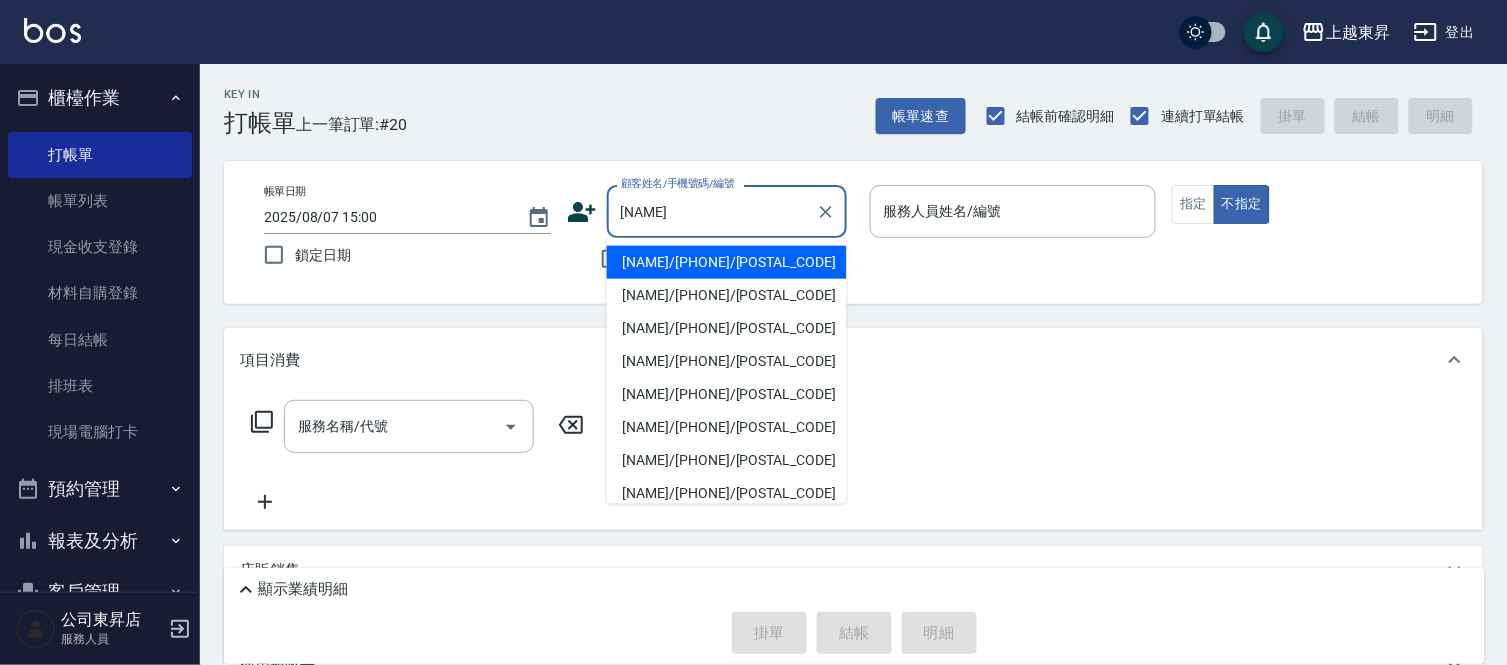 click on "[NAME]/[PHONE]/[POSTAL_CODE]" at bounding box center (727, 361) 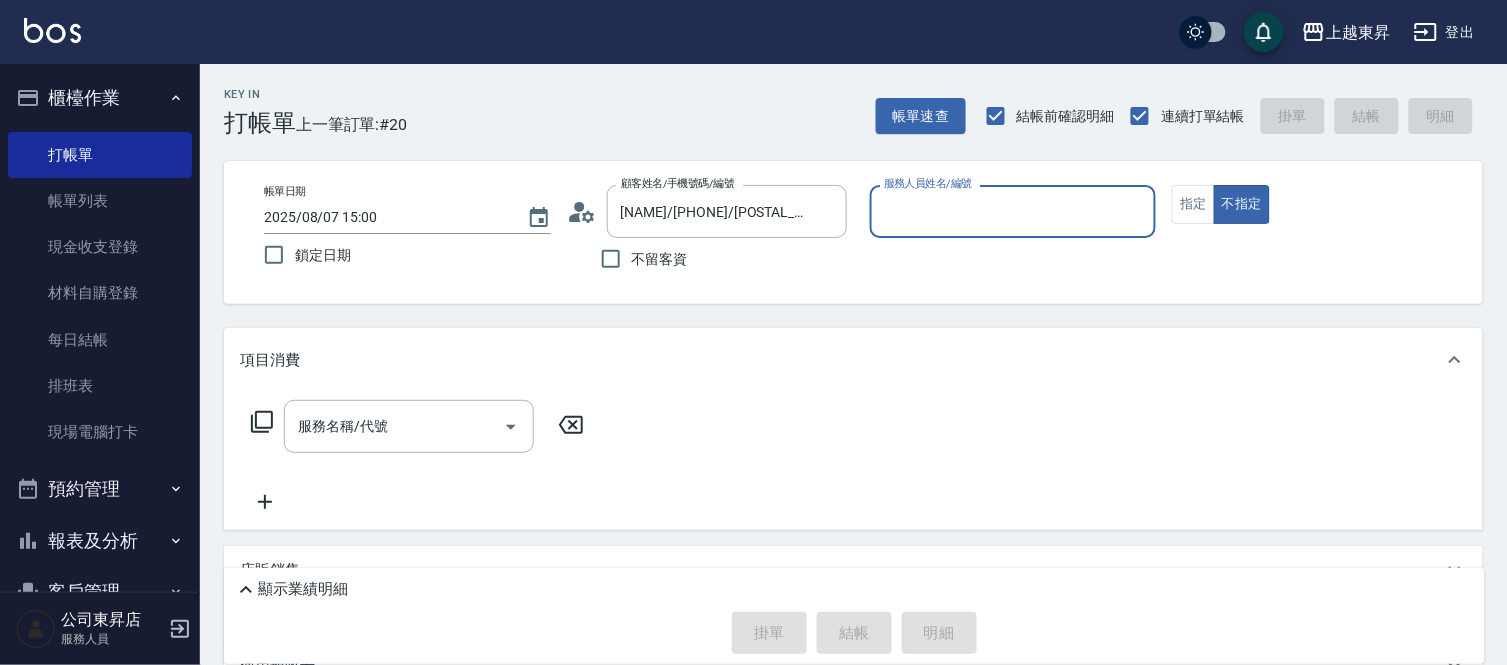 type on "支援-19" 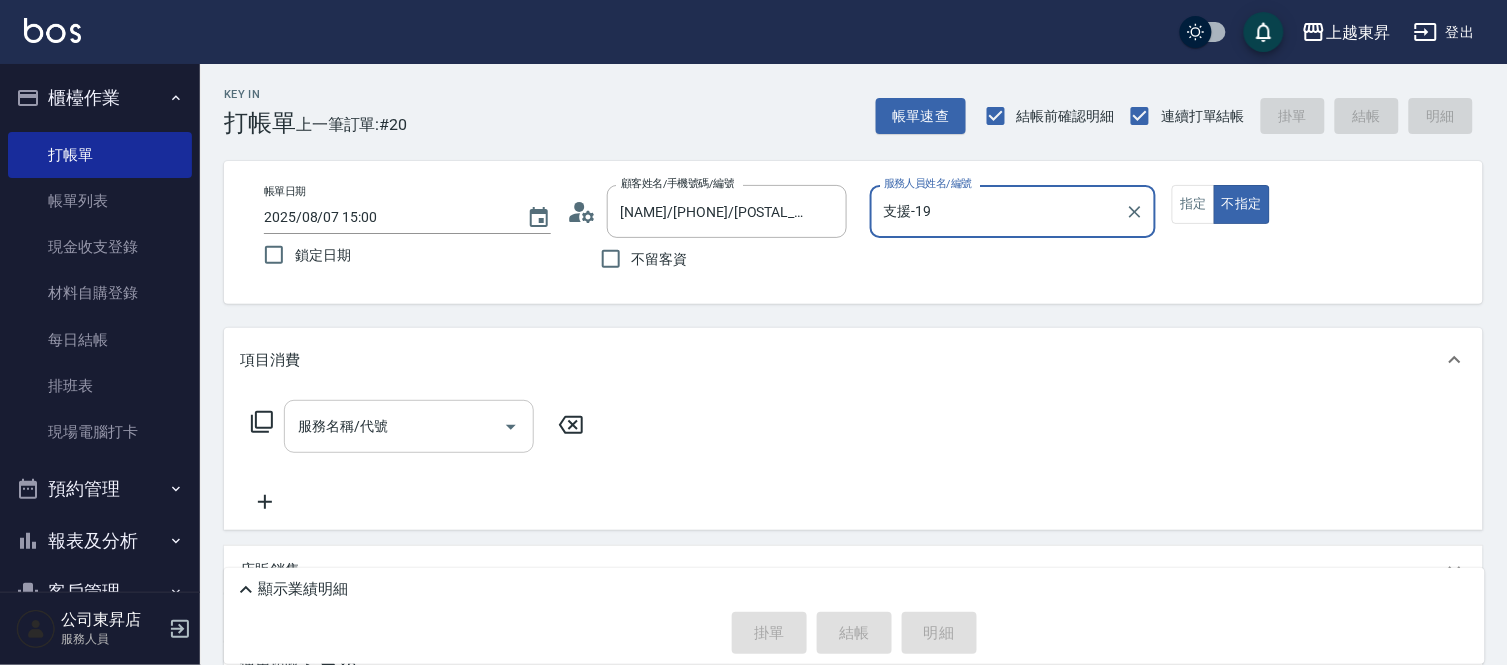 click on "服務名稱/代號" at bounding box center (394, 426) 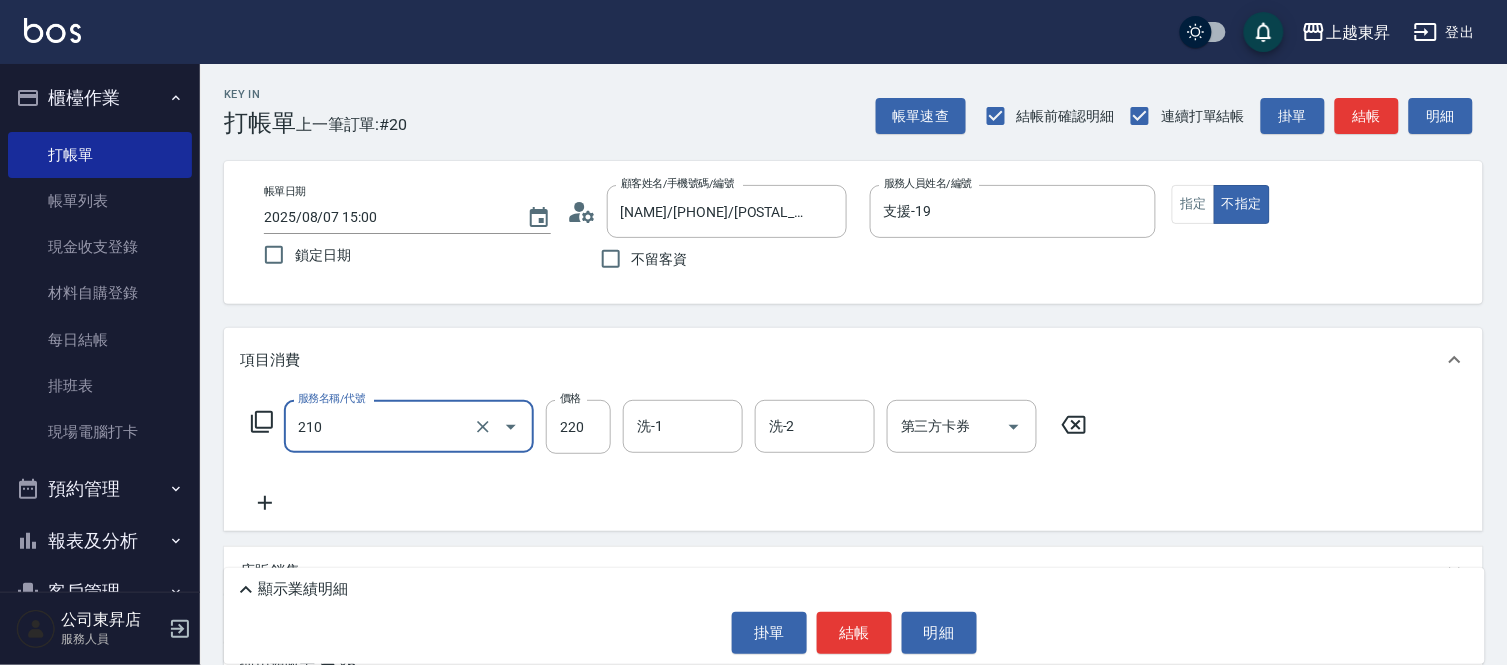 type on "洗髮[220](210)" 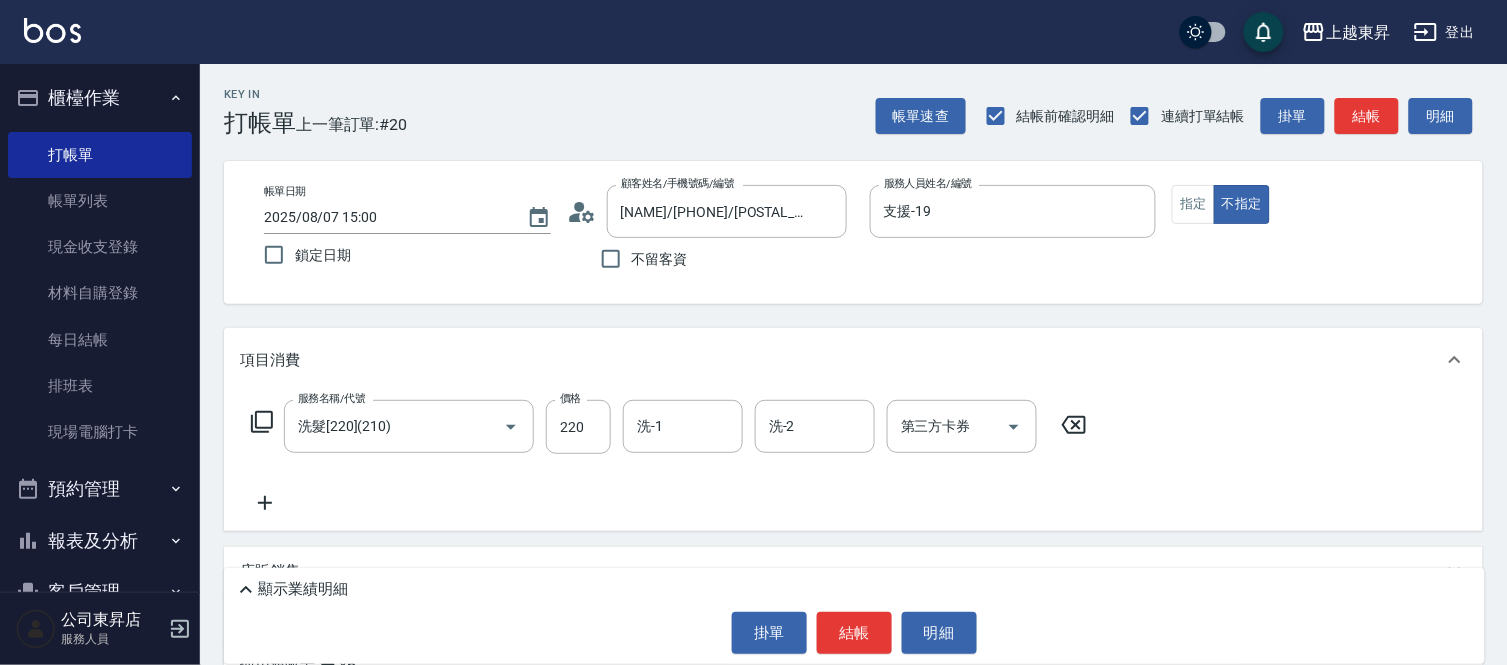 click 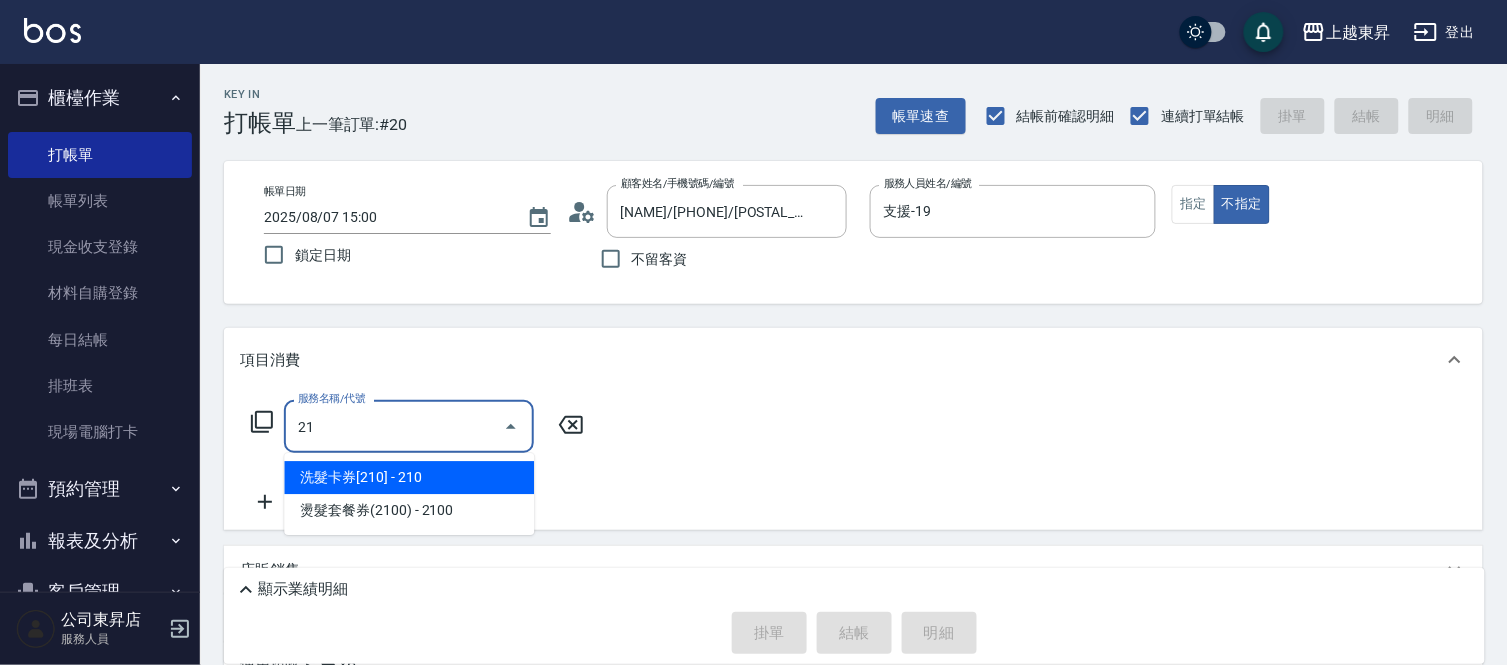 click on "洗髮卡券[210] - 210" at bounding box center (409, 477) 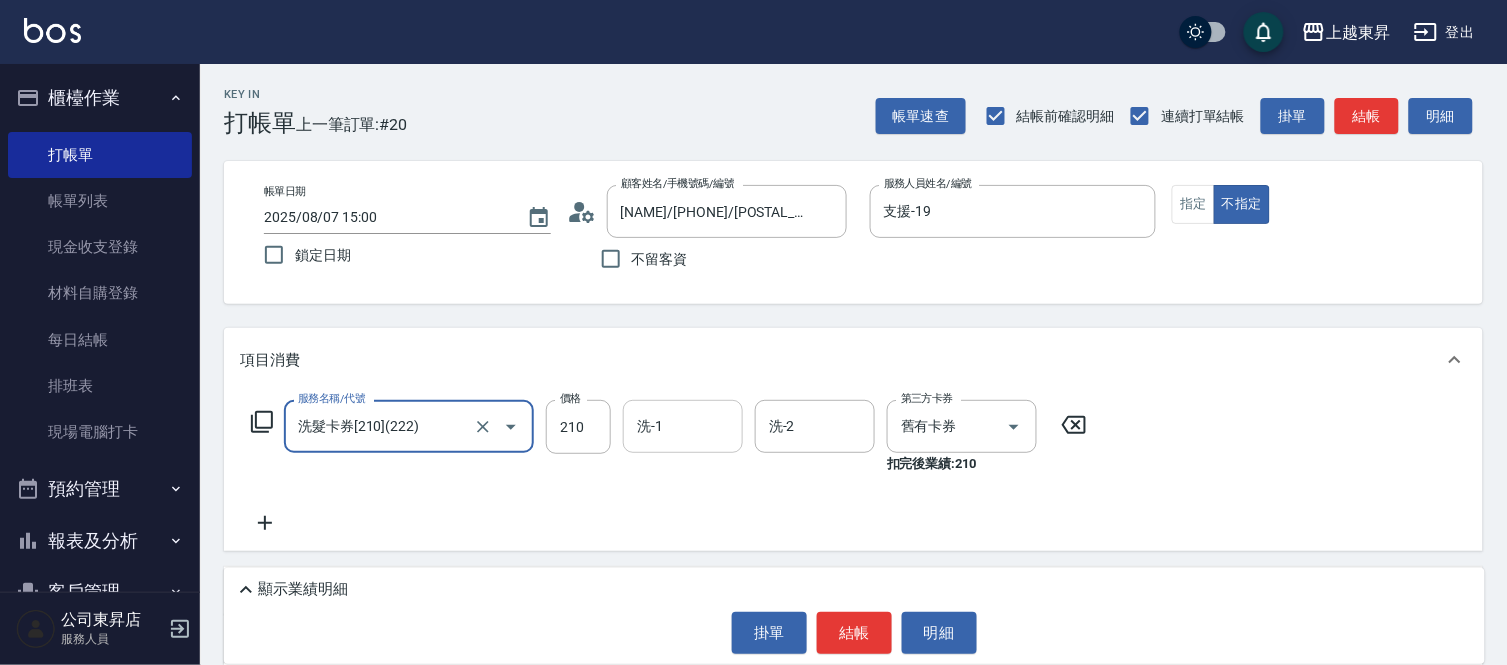 type on "洗髮卡券[210](222)" 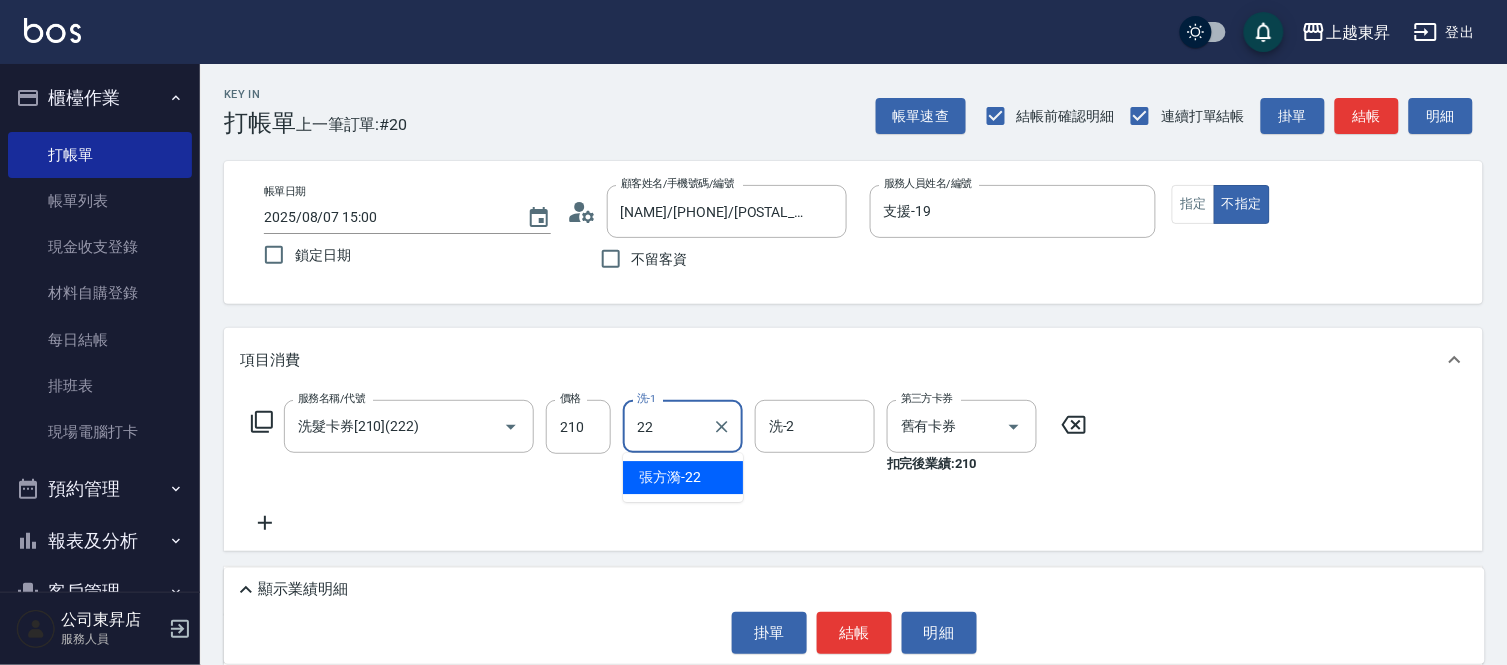 type on "張方漪-22" 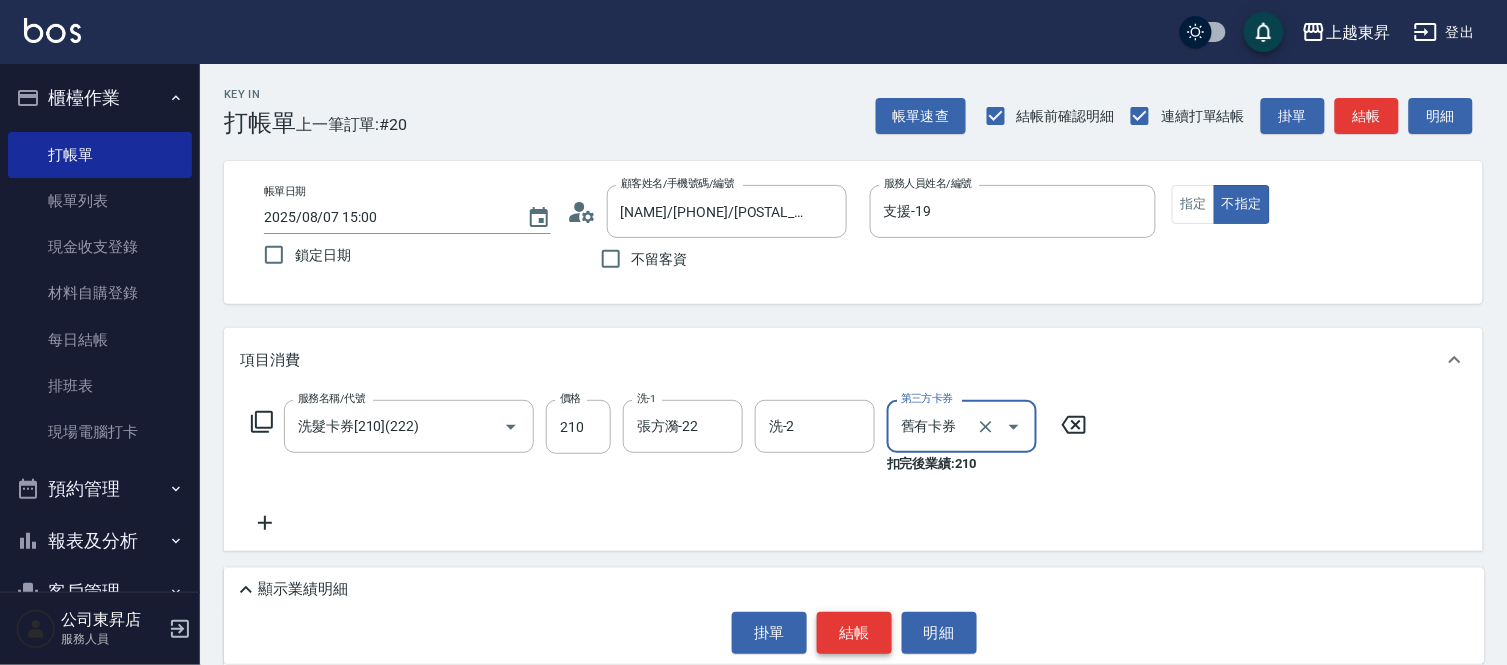 click on "結帳" at bounding box center (854, 633) 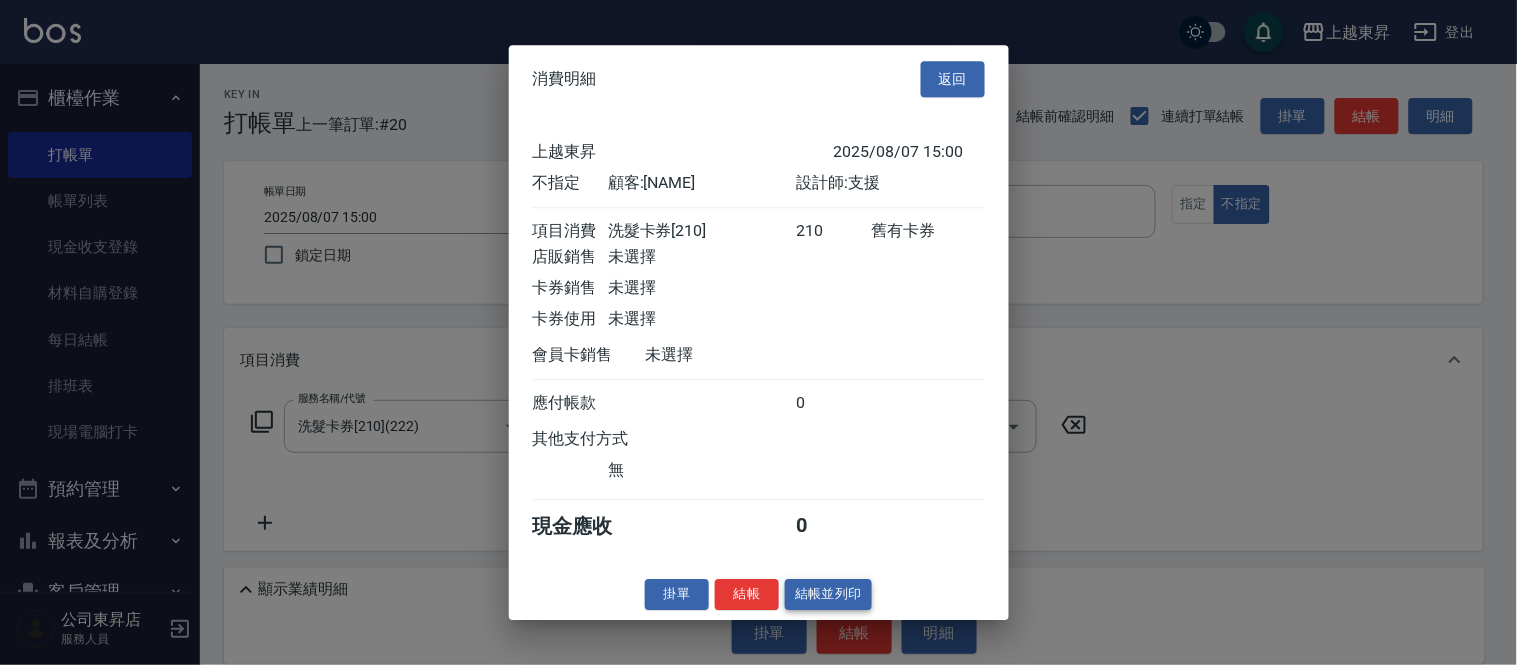 click on "結帳並列印" at bounding box center (828, 594) 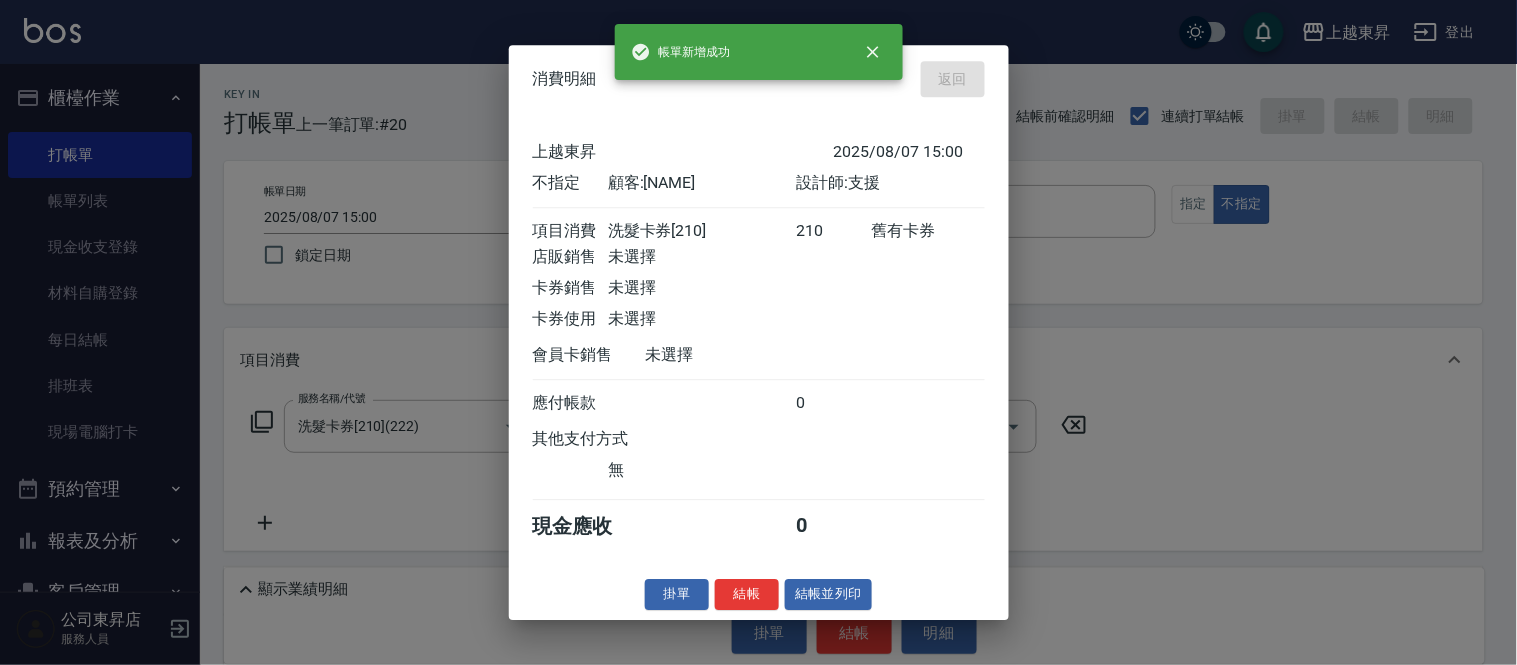 type on "2025/08/07 15:02" 